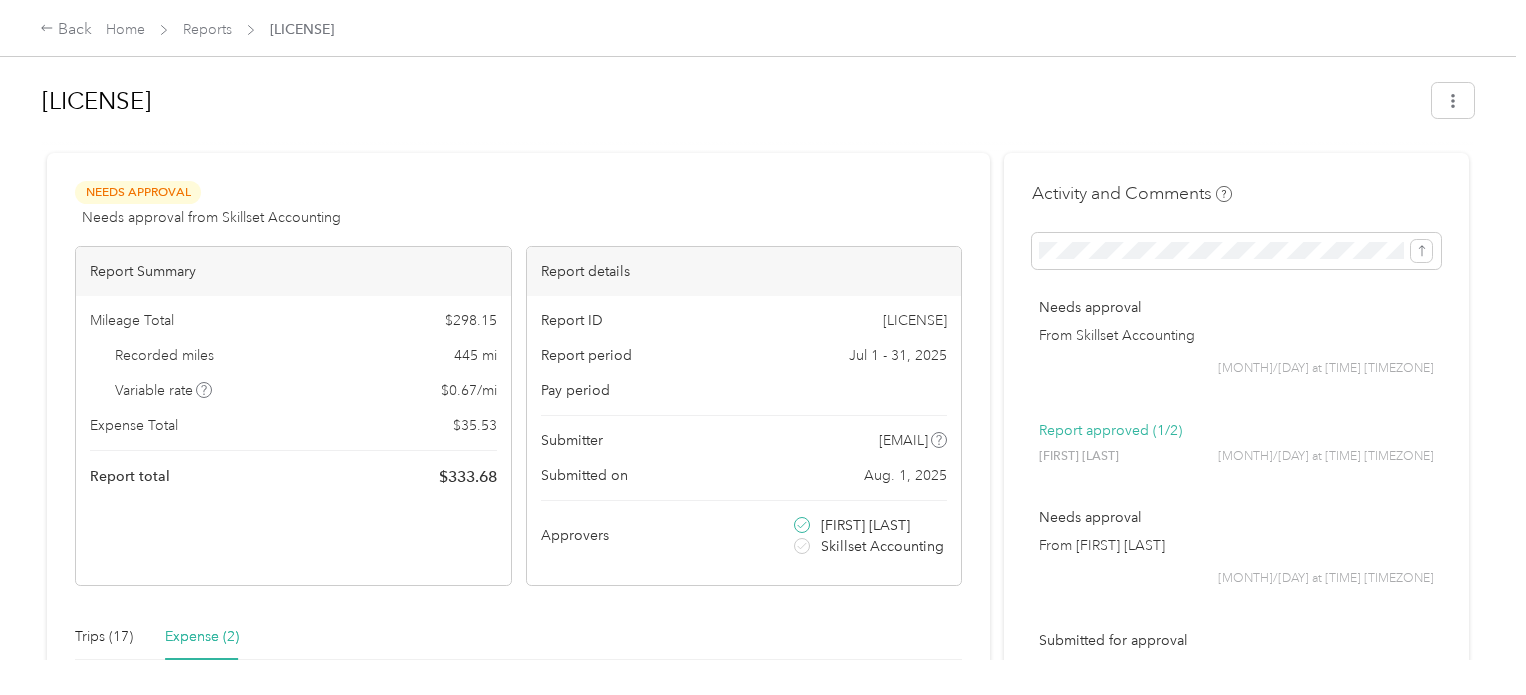 scroll, scrollTop: 0, scrollLeft: 0, axis: both 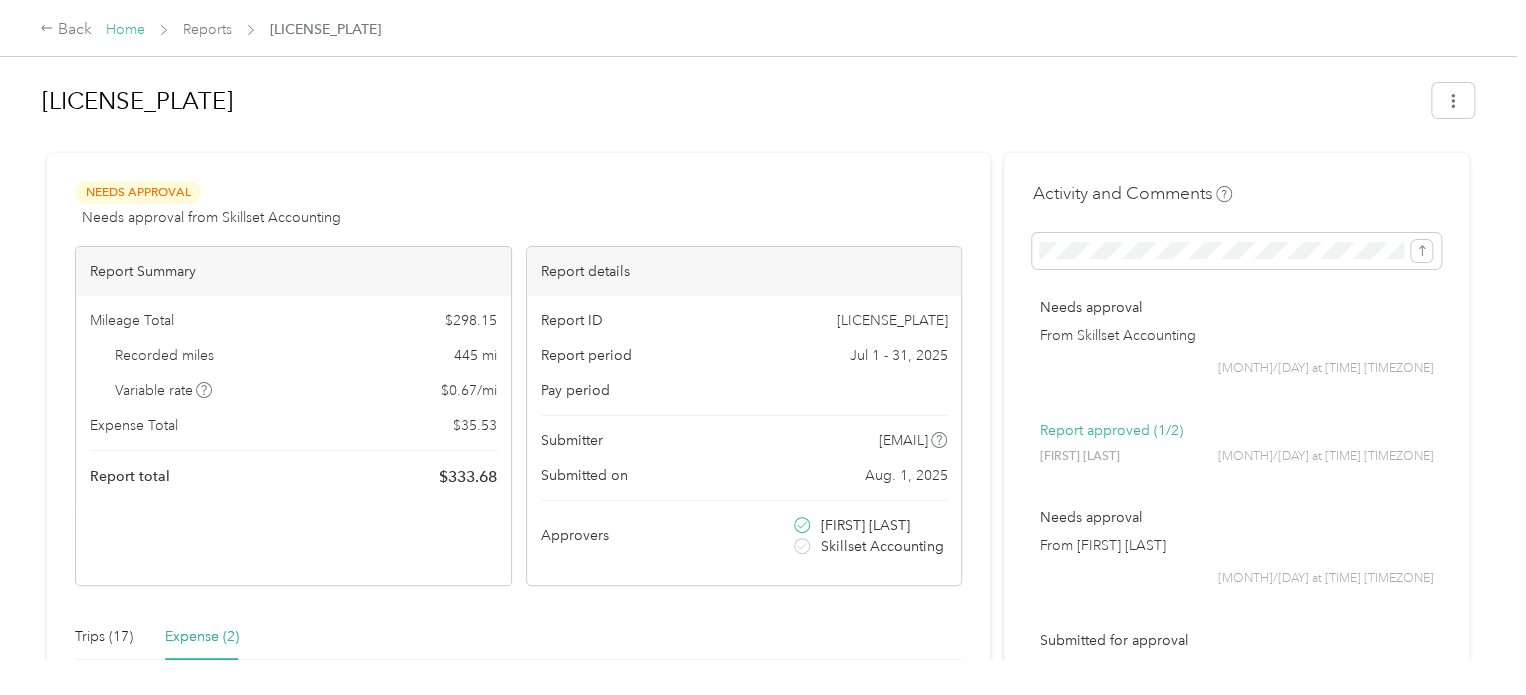 click on "Home" at bounding box center (125, 29) 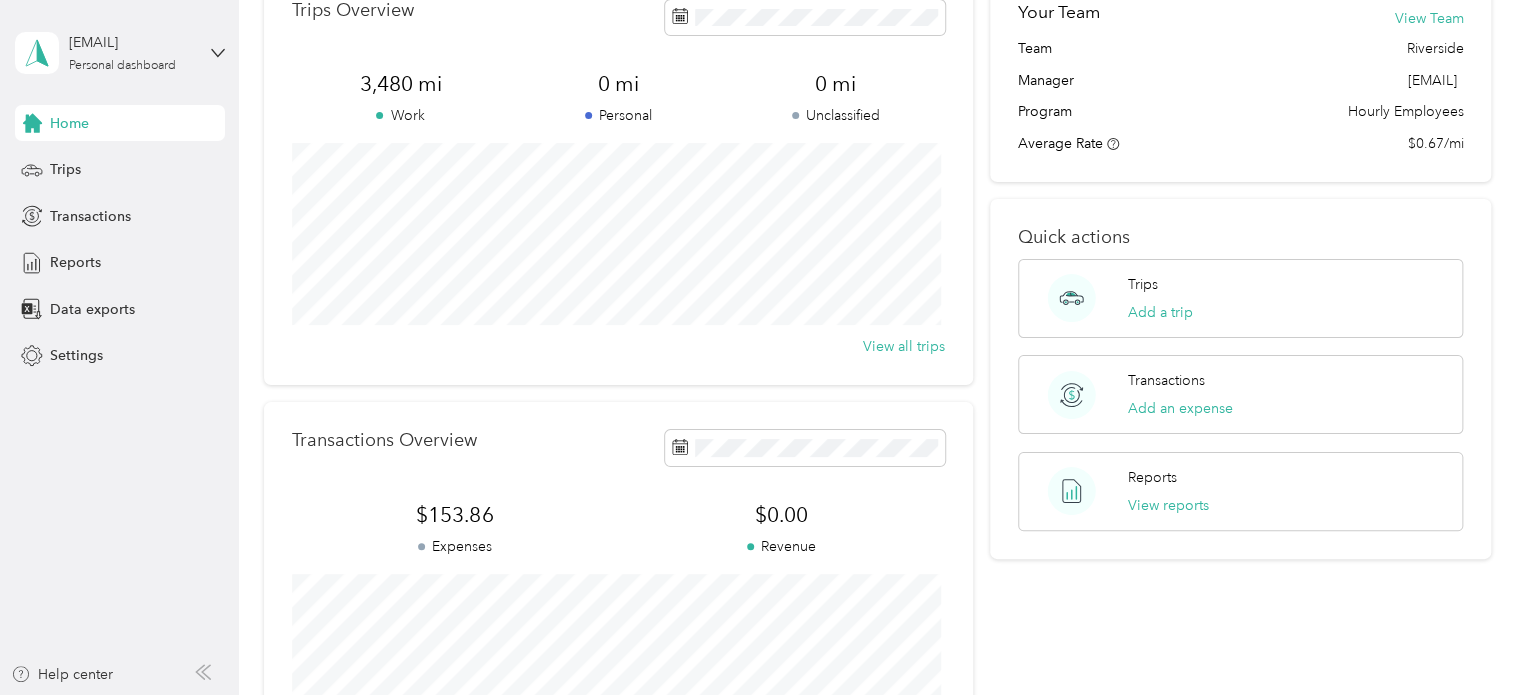 scroll, scrollTop: 0, scrollLeft: 0, axis: both 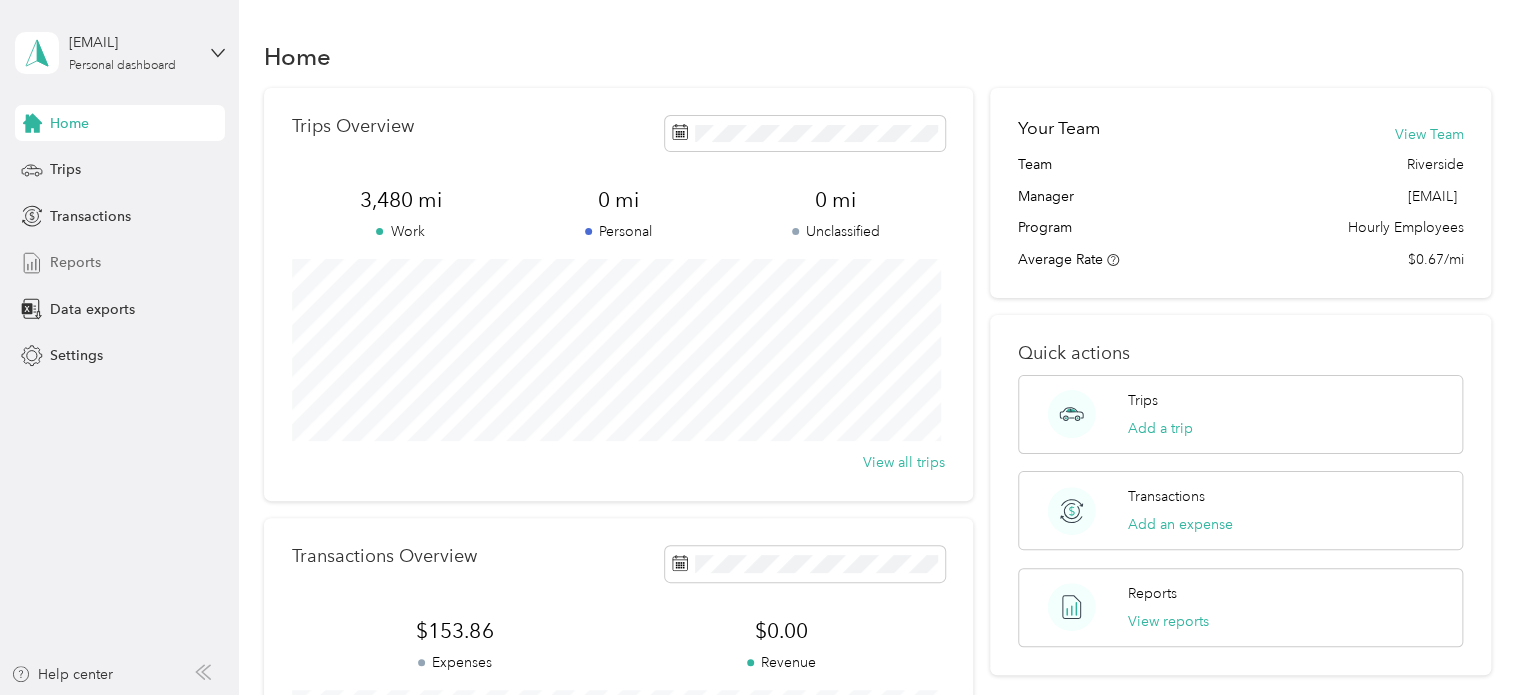click on "Reports" at bounding box center (75, 262) 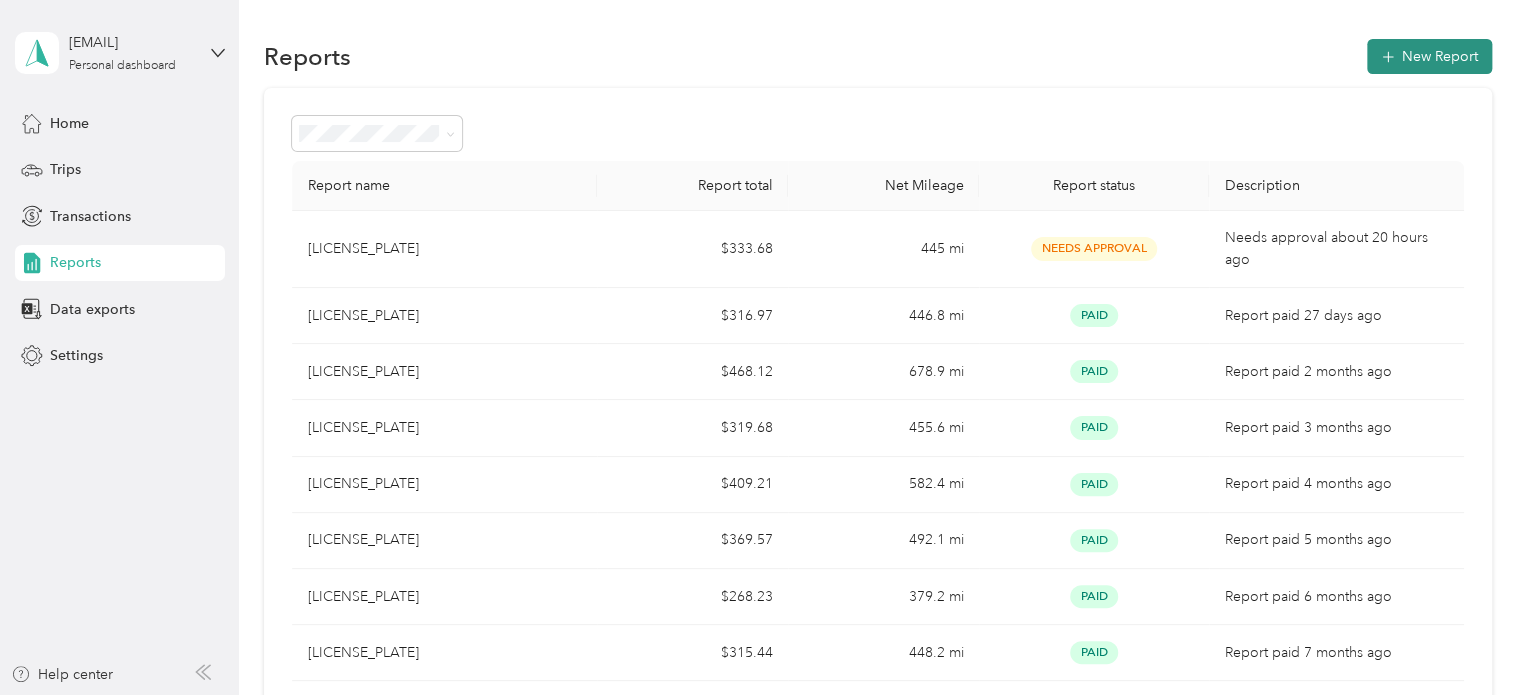 click on "New Report" at bounding box center [1429, 56] 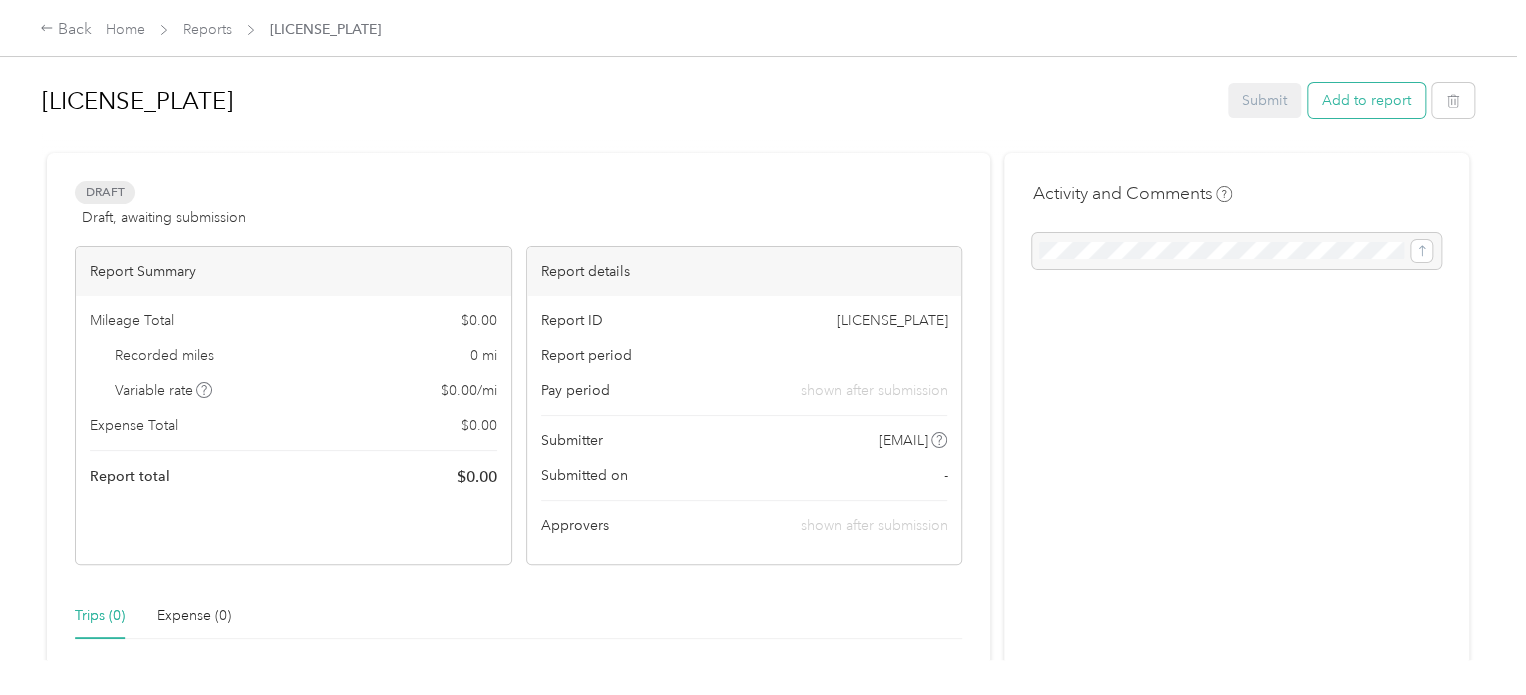 click on "Add to report" at bounding box center (1366, 100) 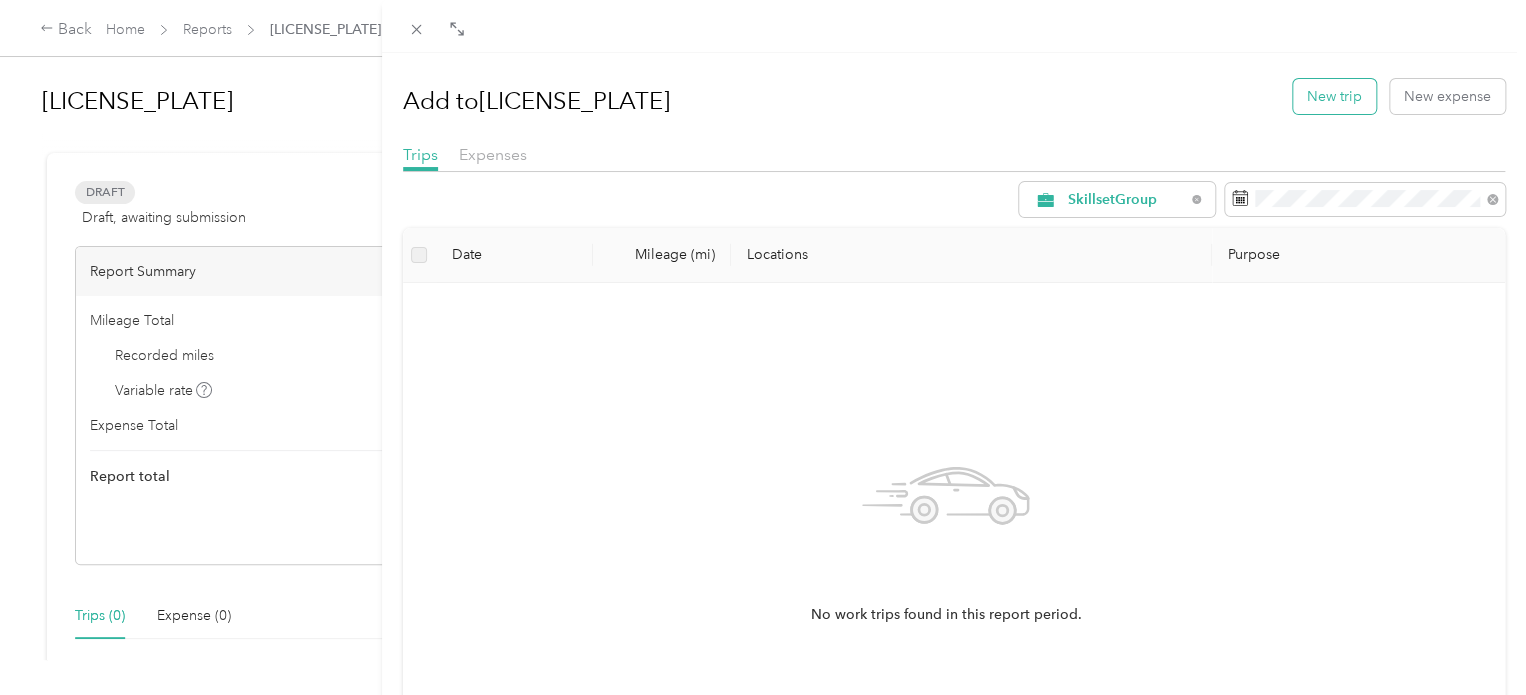 click on "New trip" at bounding box center (1334, 96) 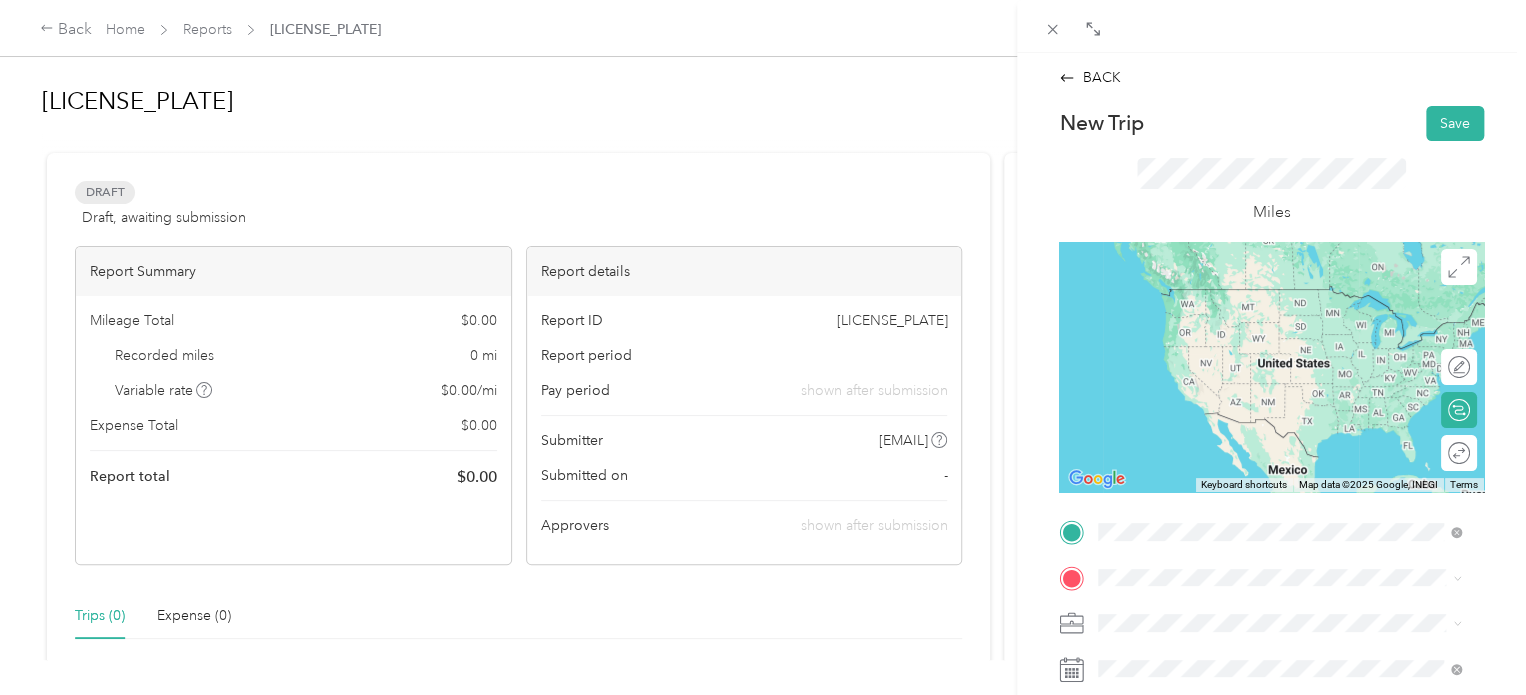 click on "[NUMBER] [STREET]
[CITY], [STATE] [POSTAL_CODE], [COUNTRY]" at bounding box center [1280, 297] 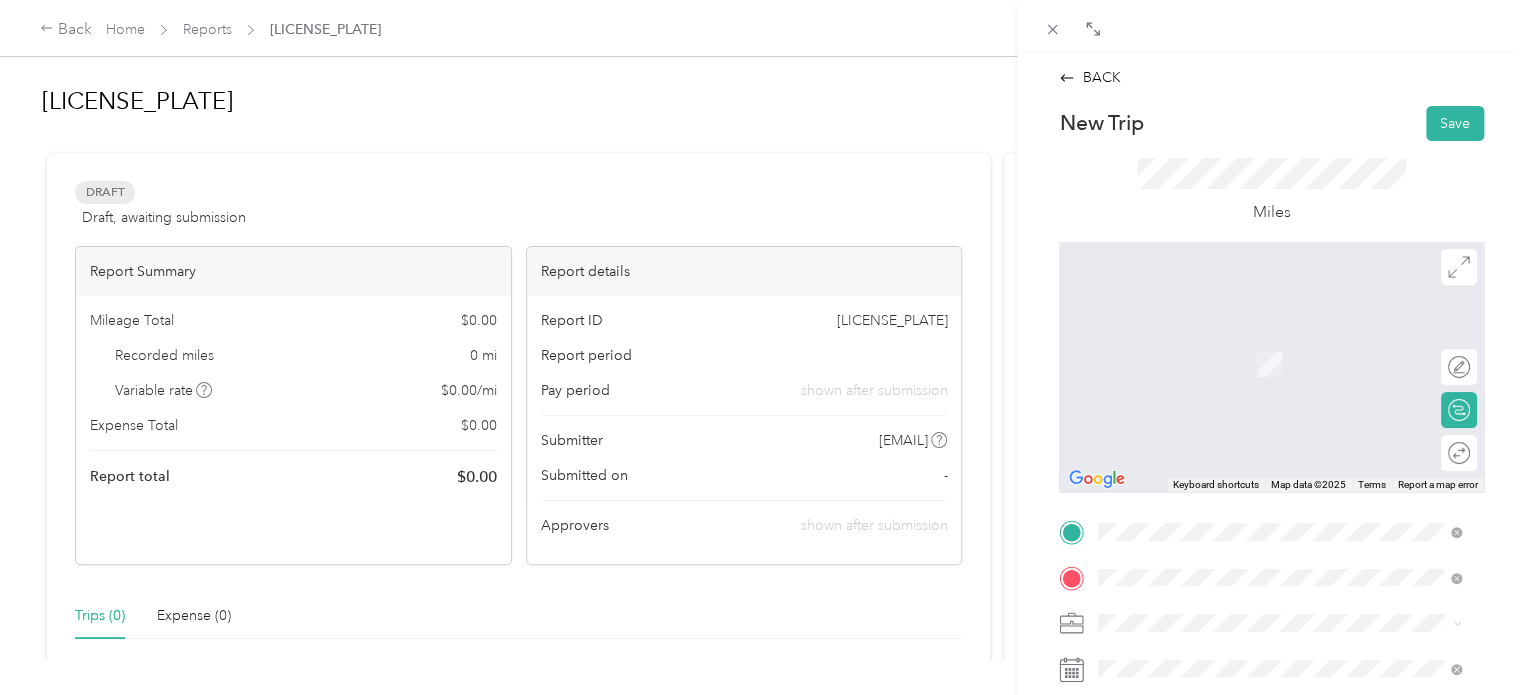 click on "[NUMBER] [STREET]
[CITY], [STATE] [POSTAL_CODE], [COUNTRY]" at bounding box center (1280, 342) 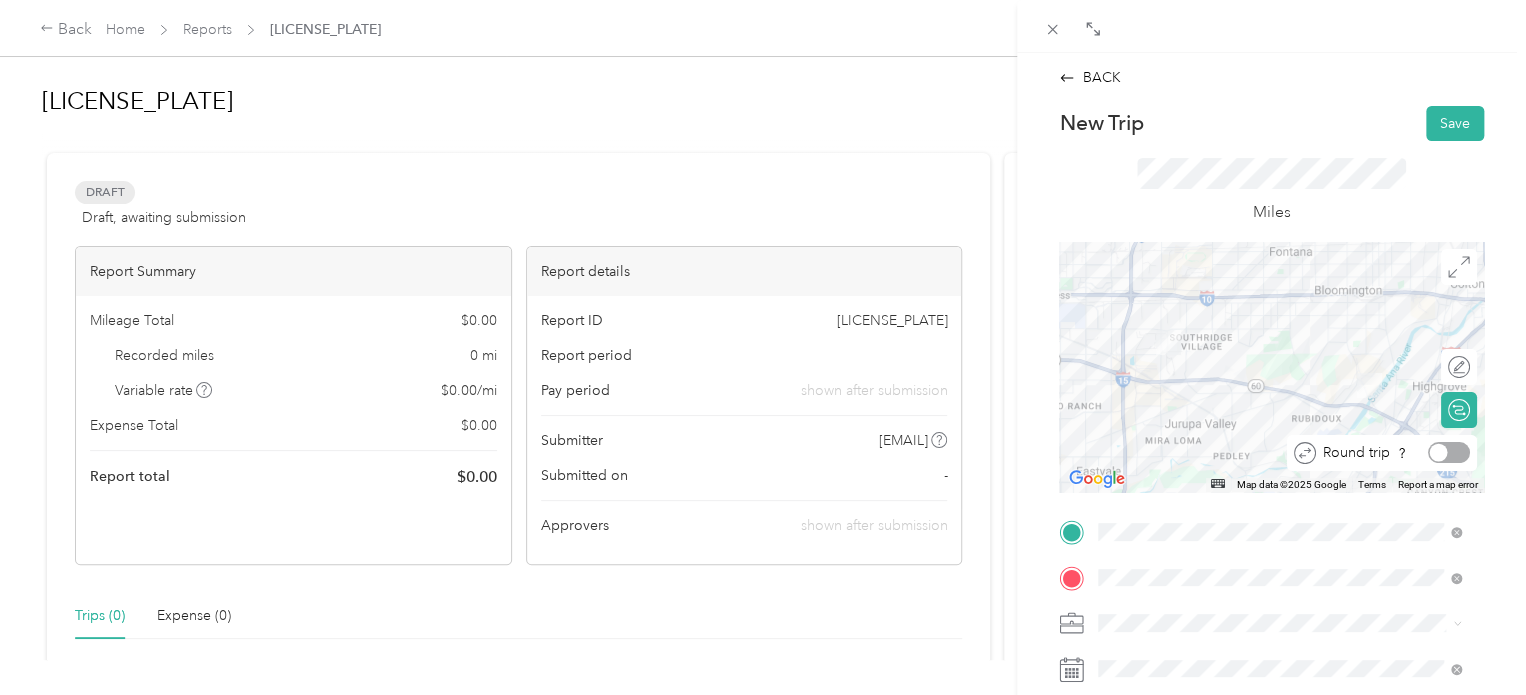 click at bounding box center (1439, 453) 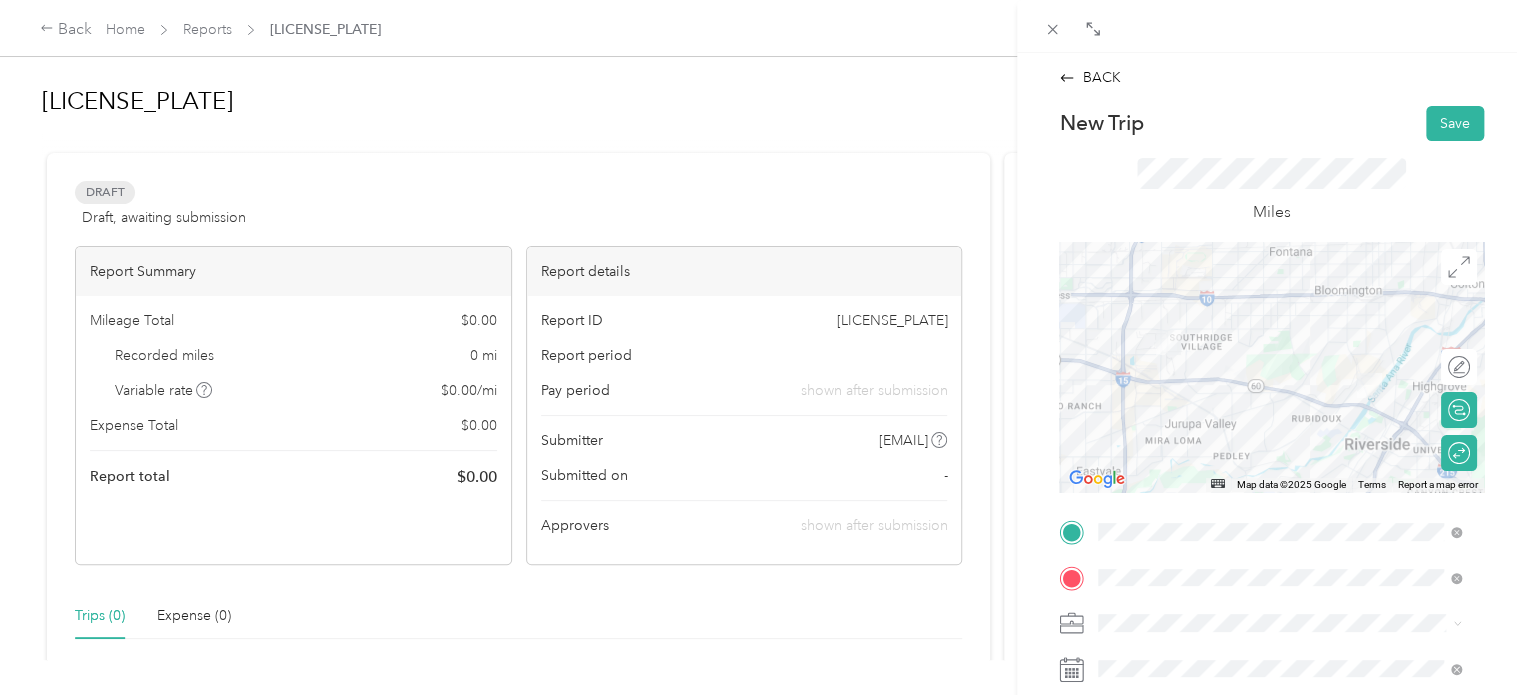 click on "Work Mileage" at bounding box center [1149, 587] 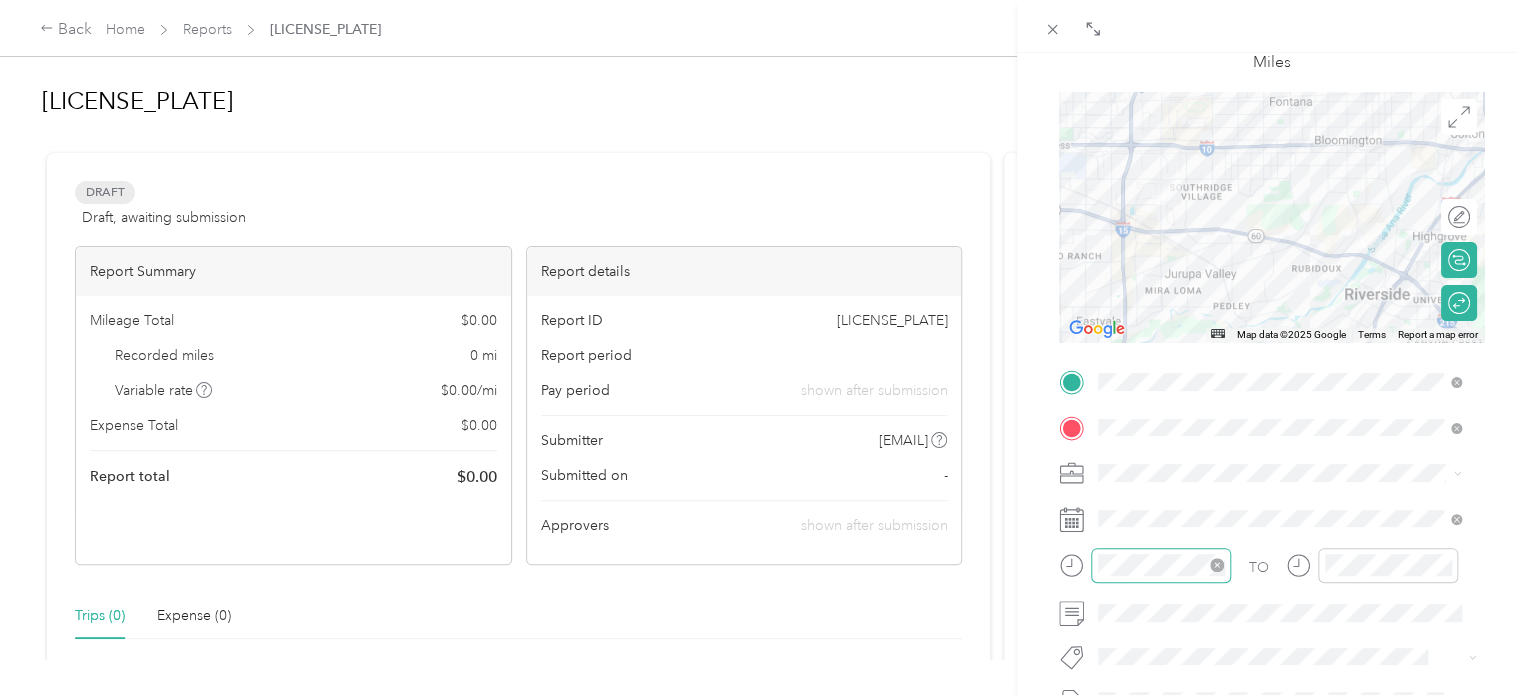 scroll, scrollTop: 200, scrollLeft: 0, axis: vertical 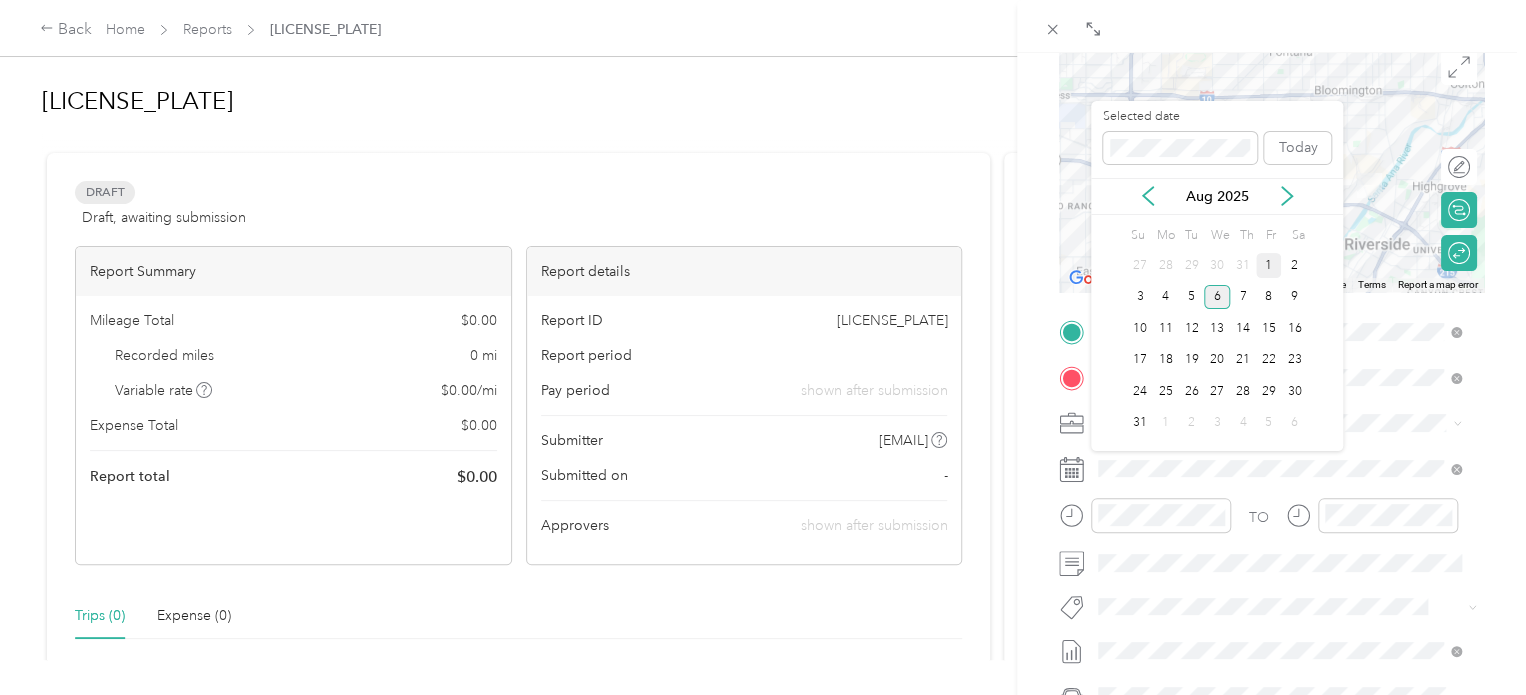 click on "1" at bounding box center (1269, 265) 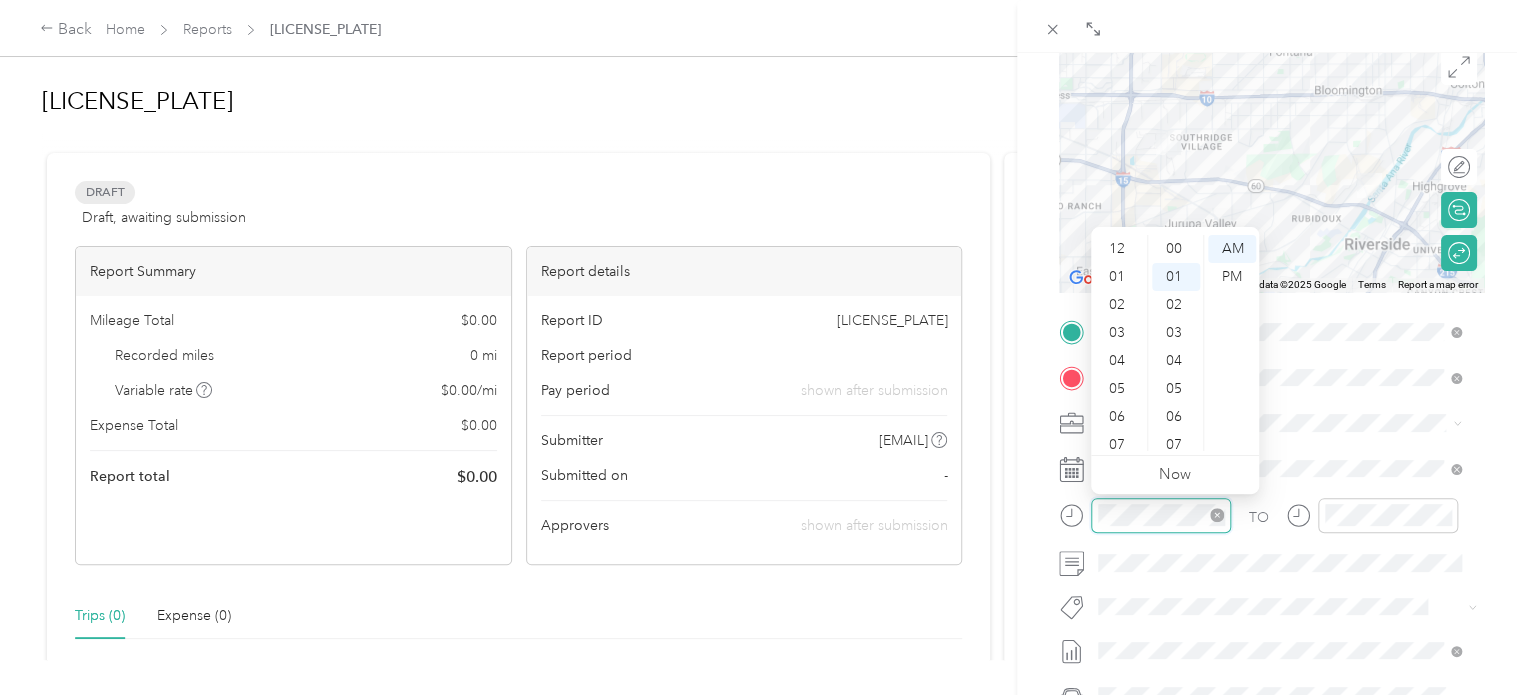 scroll, scrollTop: 120, scrollLeft: 0, axis: vertical 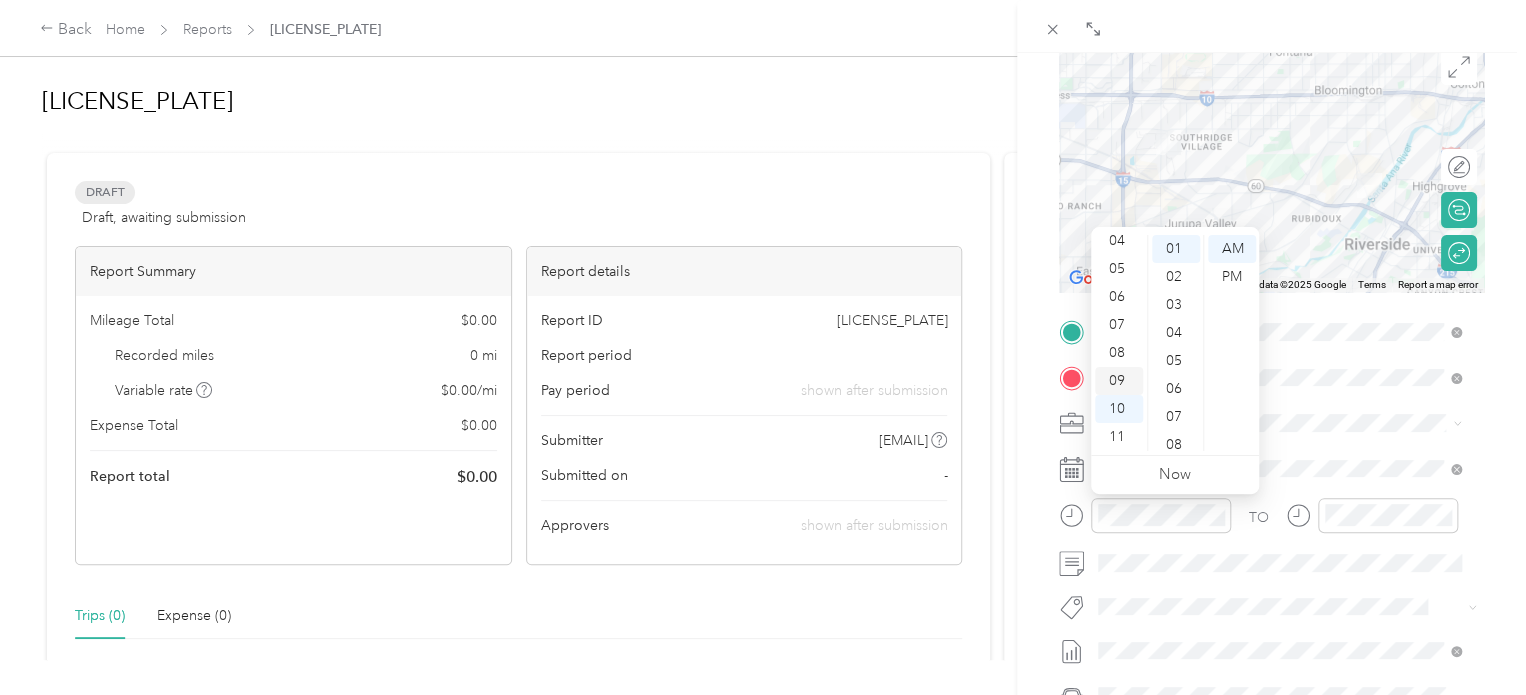 click on "09" at bounding box center [1119, 381] 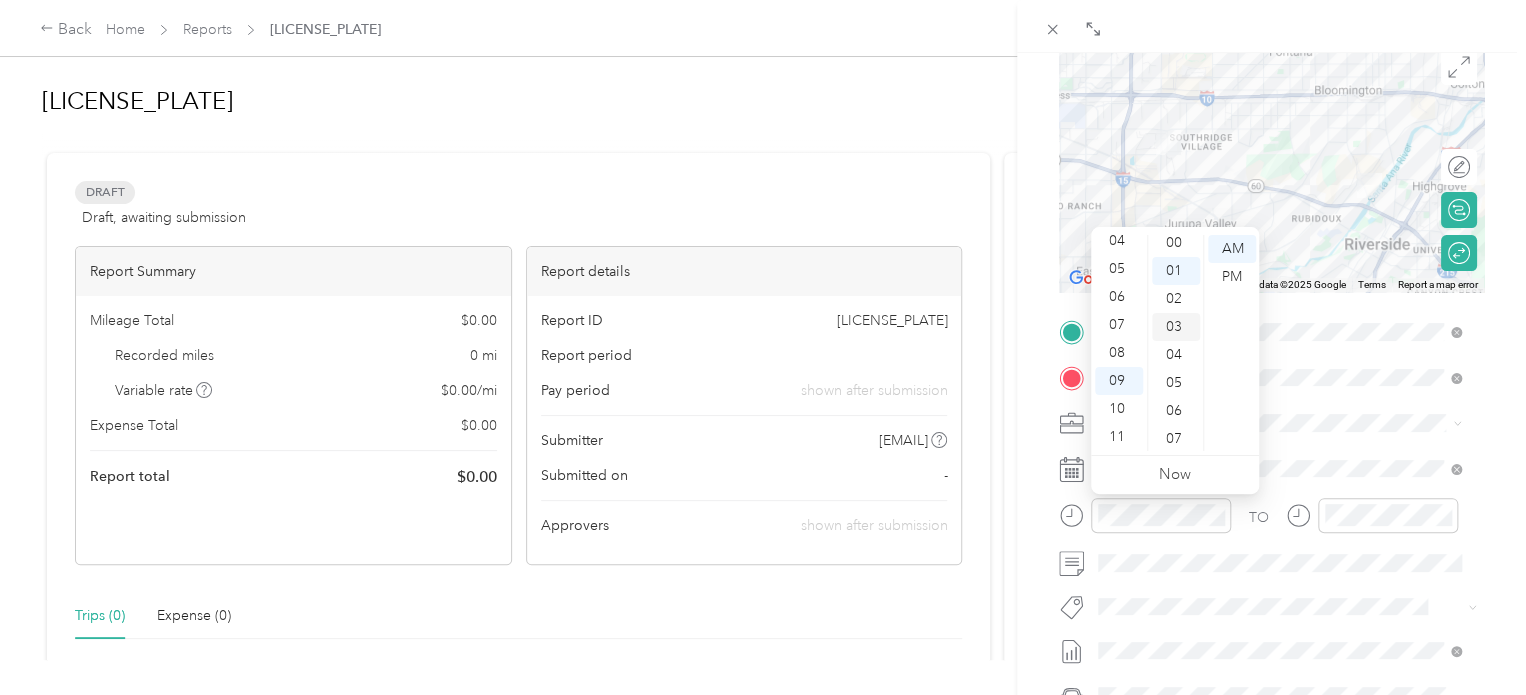 scroll, scrollTop: 0, scrollLeft: 0, axis: both 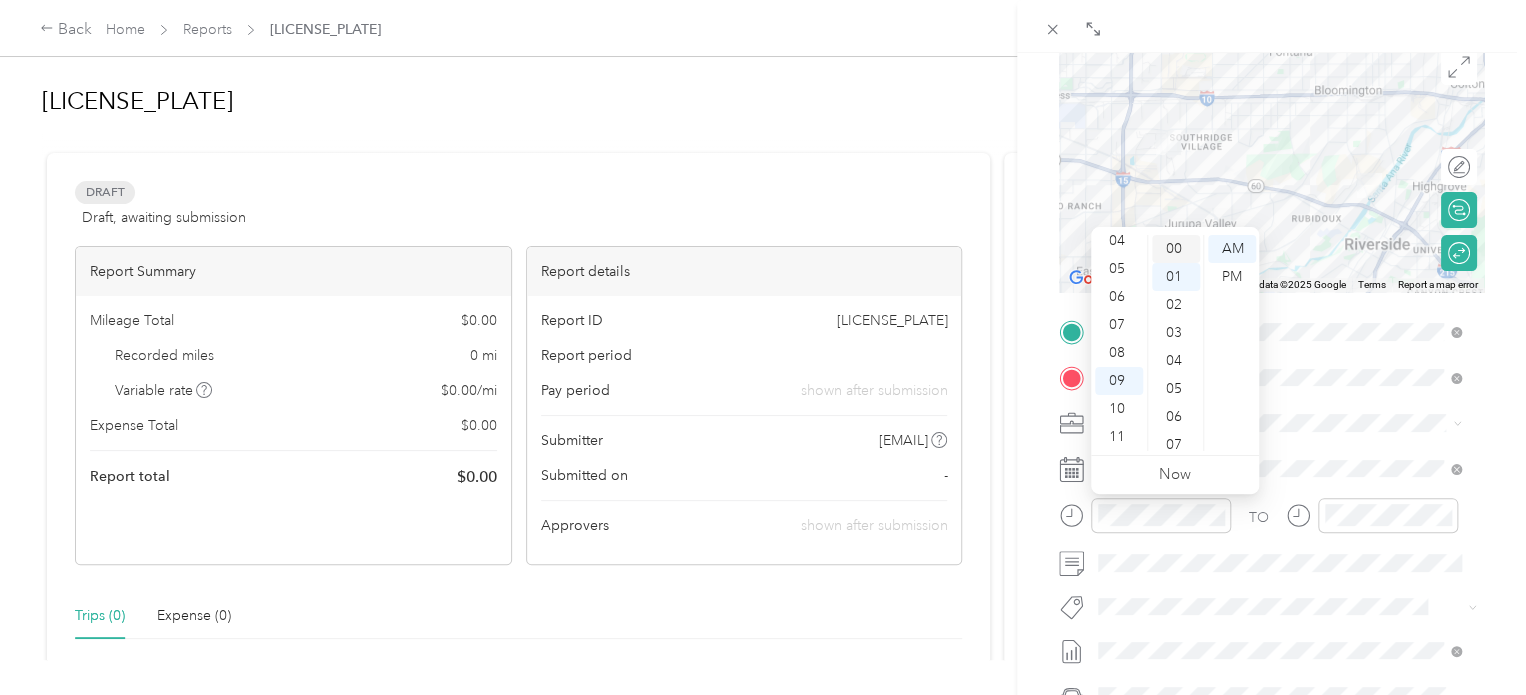 click on "00" at bounding box center [1176, 249] 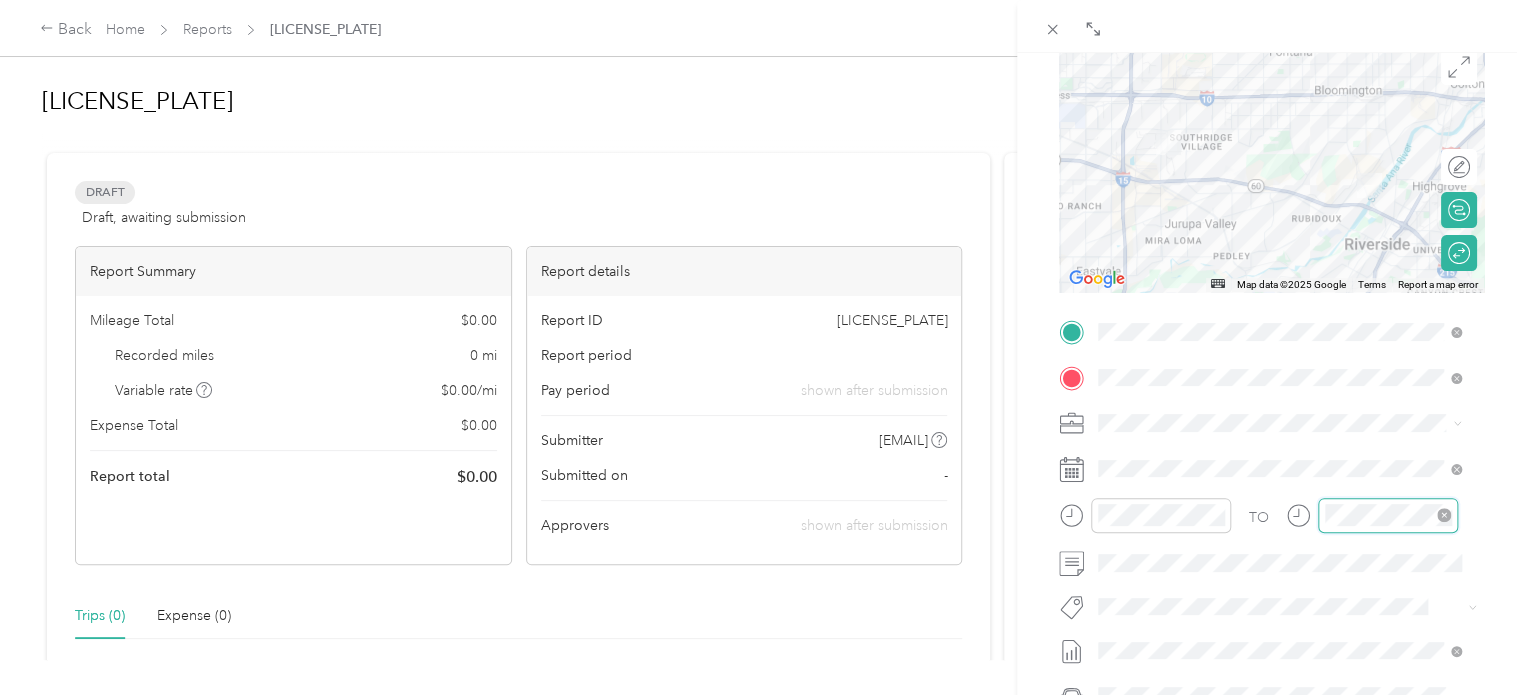 scroll, scrollTop: 120, scrollLeft: 0, axis: vertical 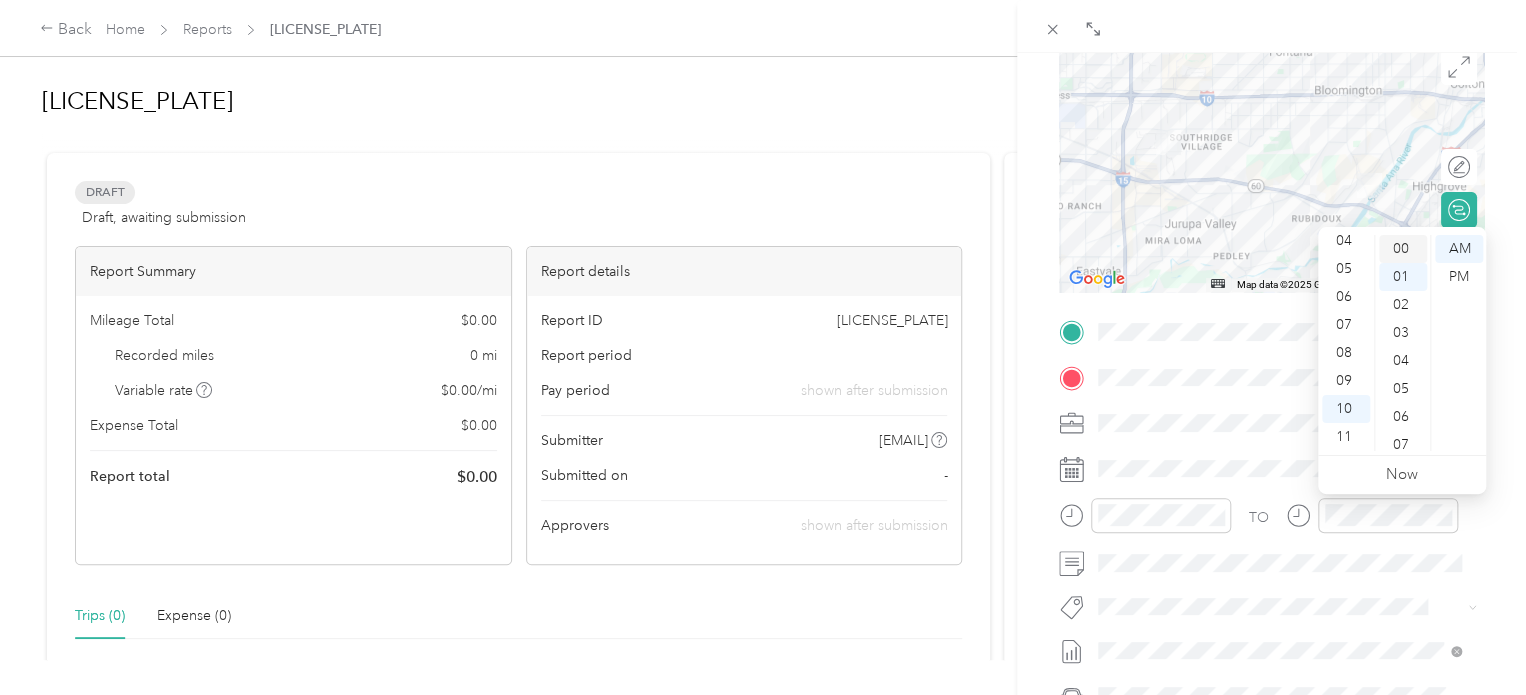 click on "00" at bounding box center [1403, 249] 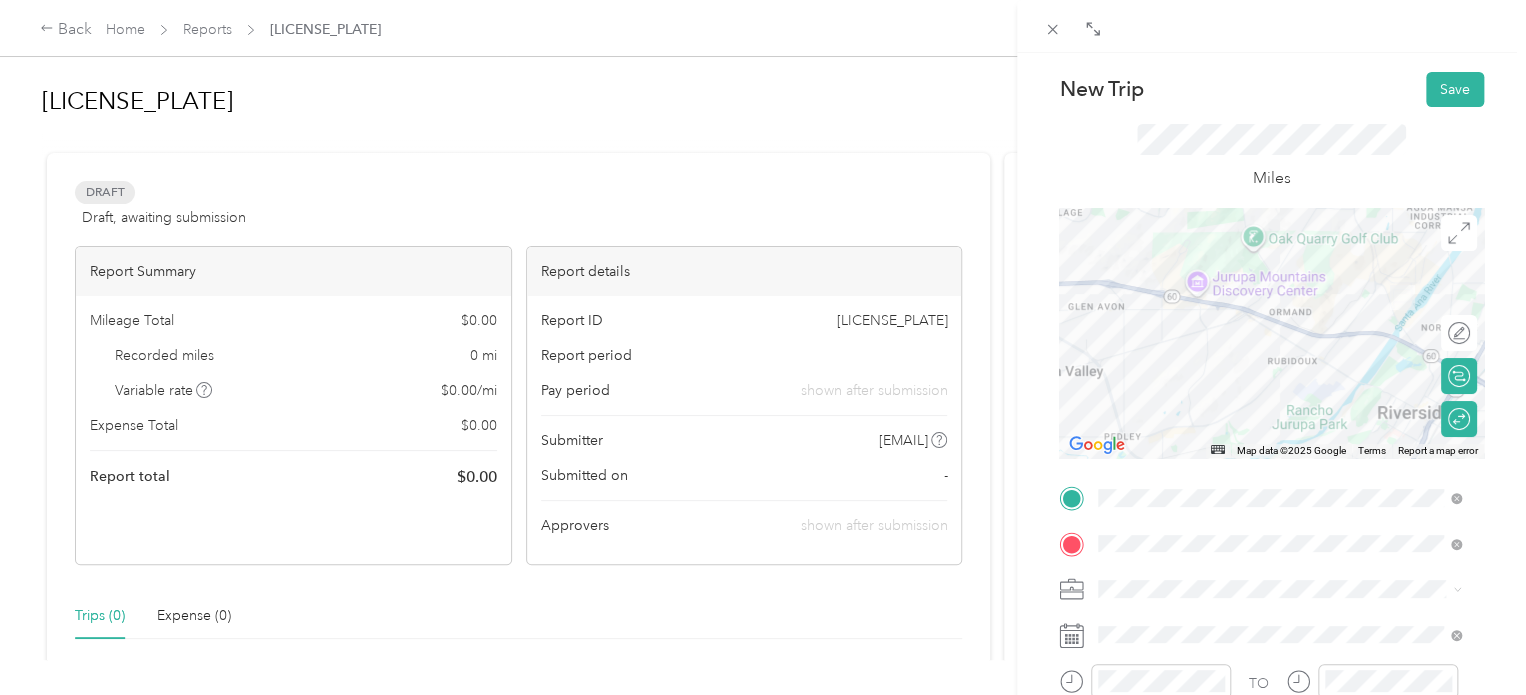 scroll, scrollTop: 0, scrollLeft: 0, axis: both 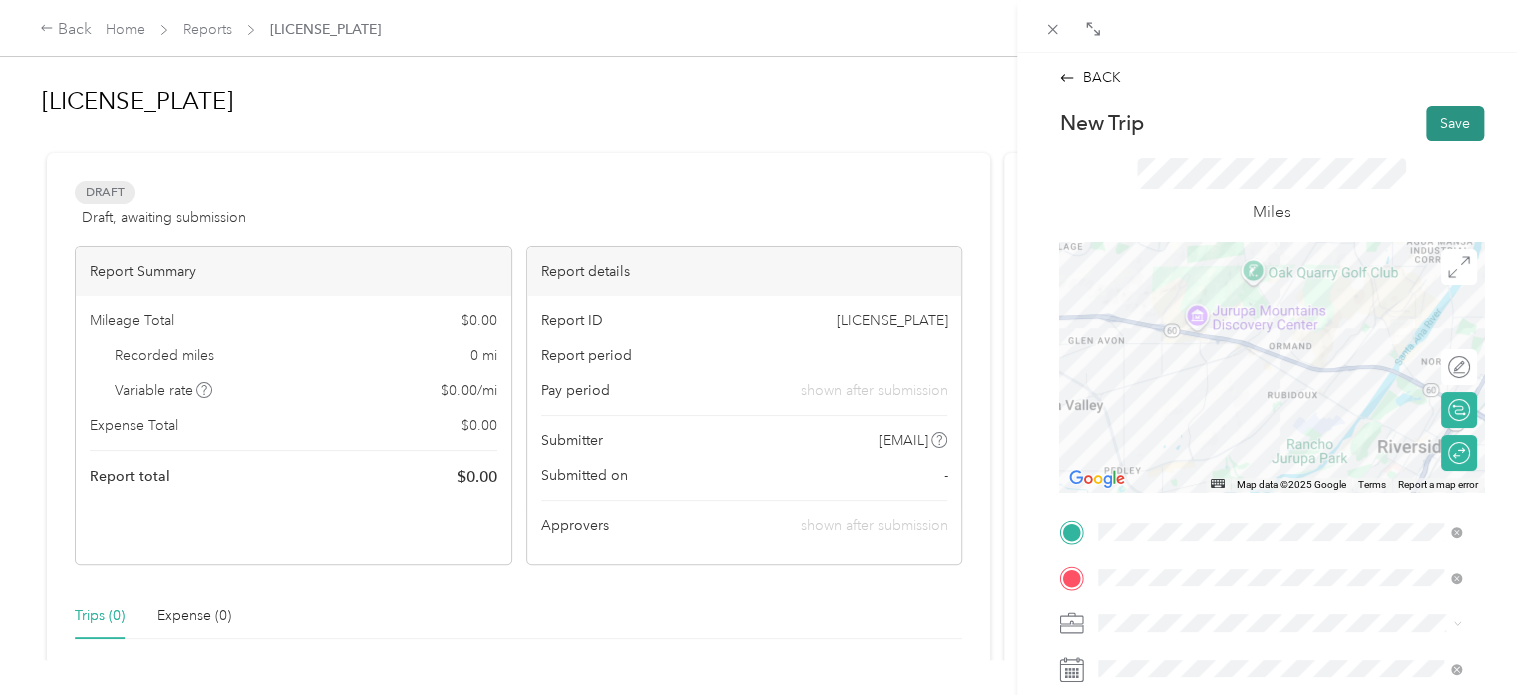 click on "Save" at bounding box center (1455, 123) 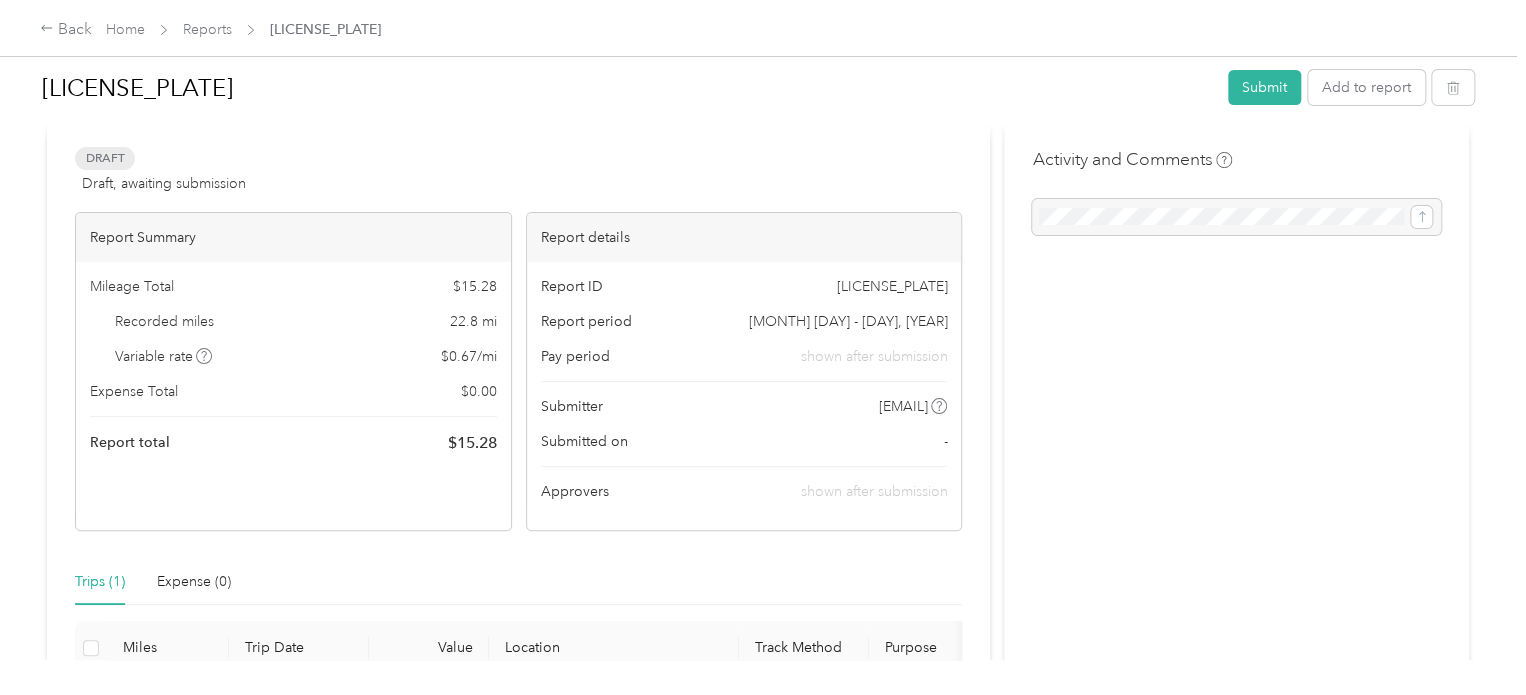 scroll, scrollTop: 0, scrollLeft: 0, axis: both 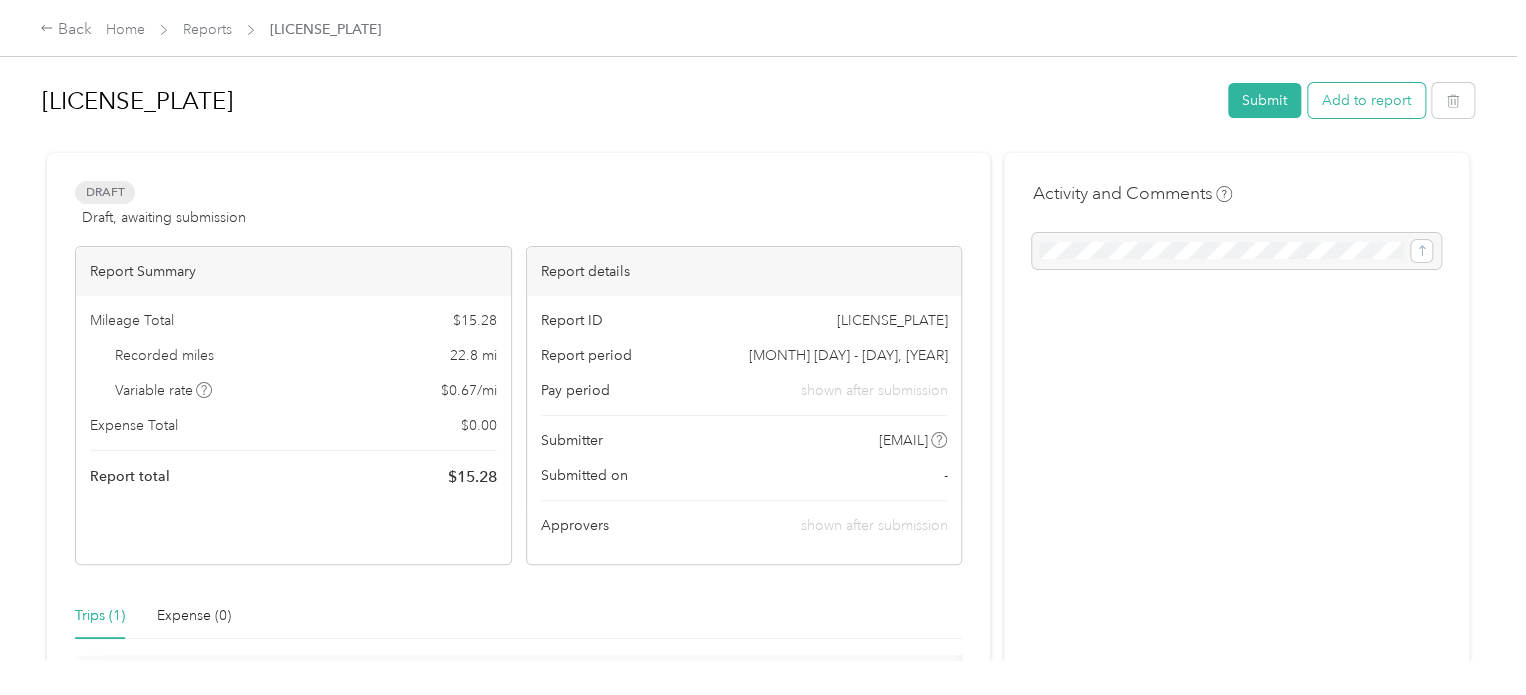 click on "Add to report" at bounding box center [1366, 100] 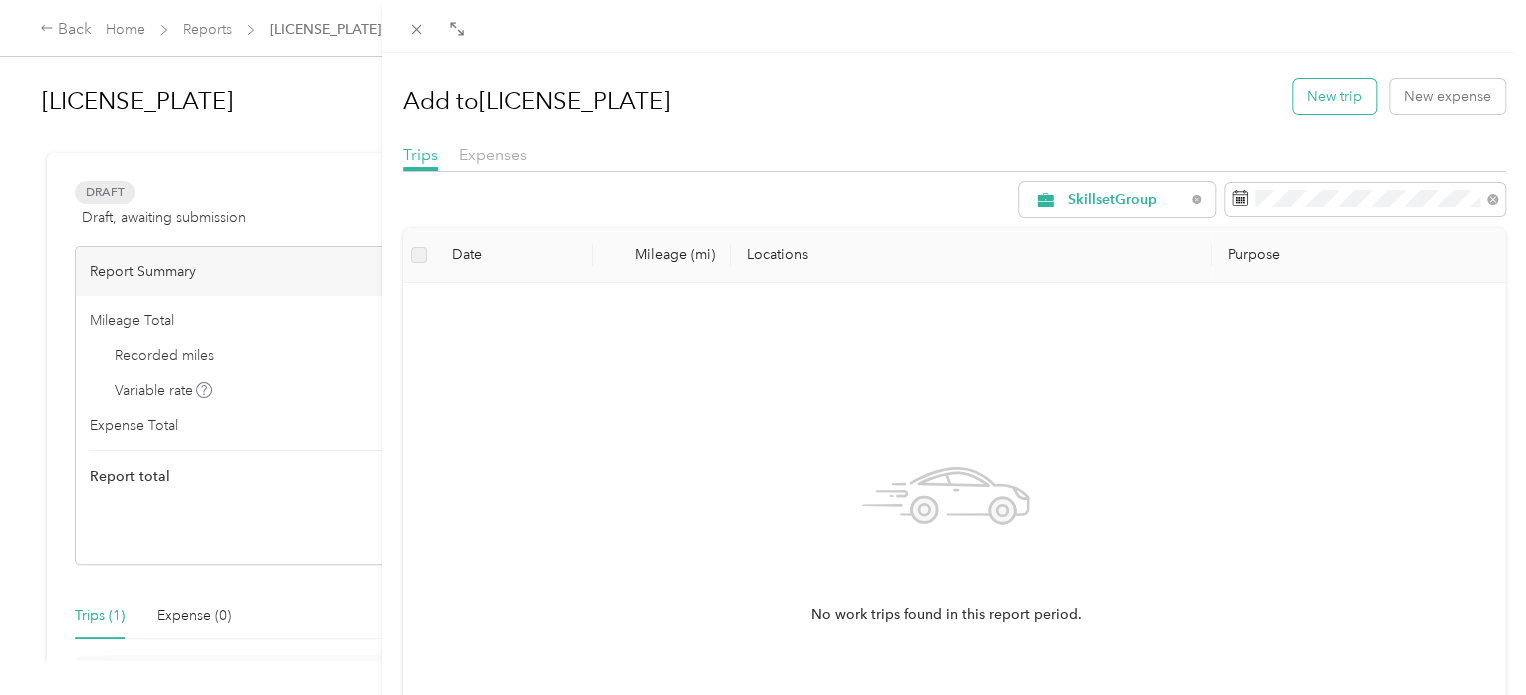 click on "New trip" at bounding box center (1334, 96) 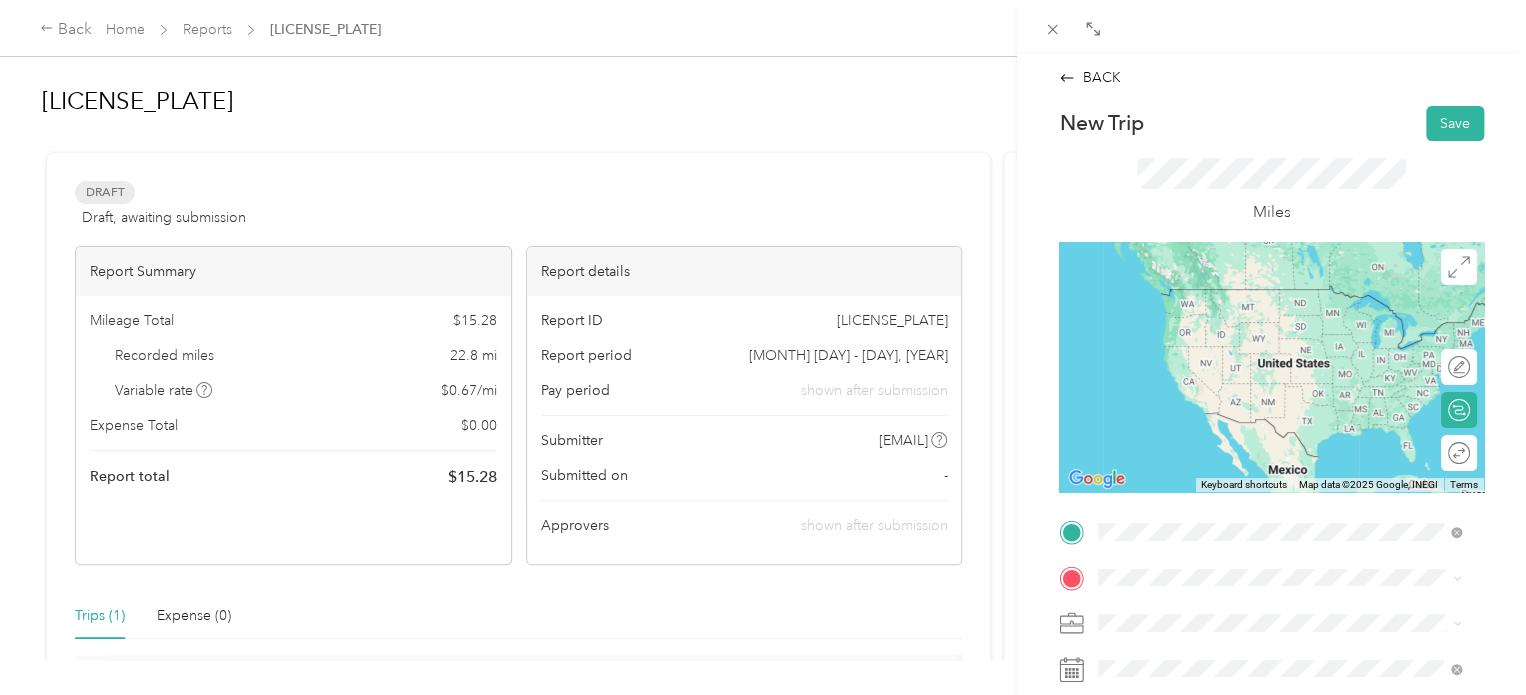 click on "[NUMBER] [STREET]
[CITY], [STATE] [POSTAL_CODE], [COUNTRY]" at bounding box center (1280, 353) 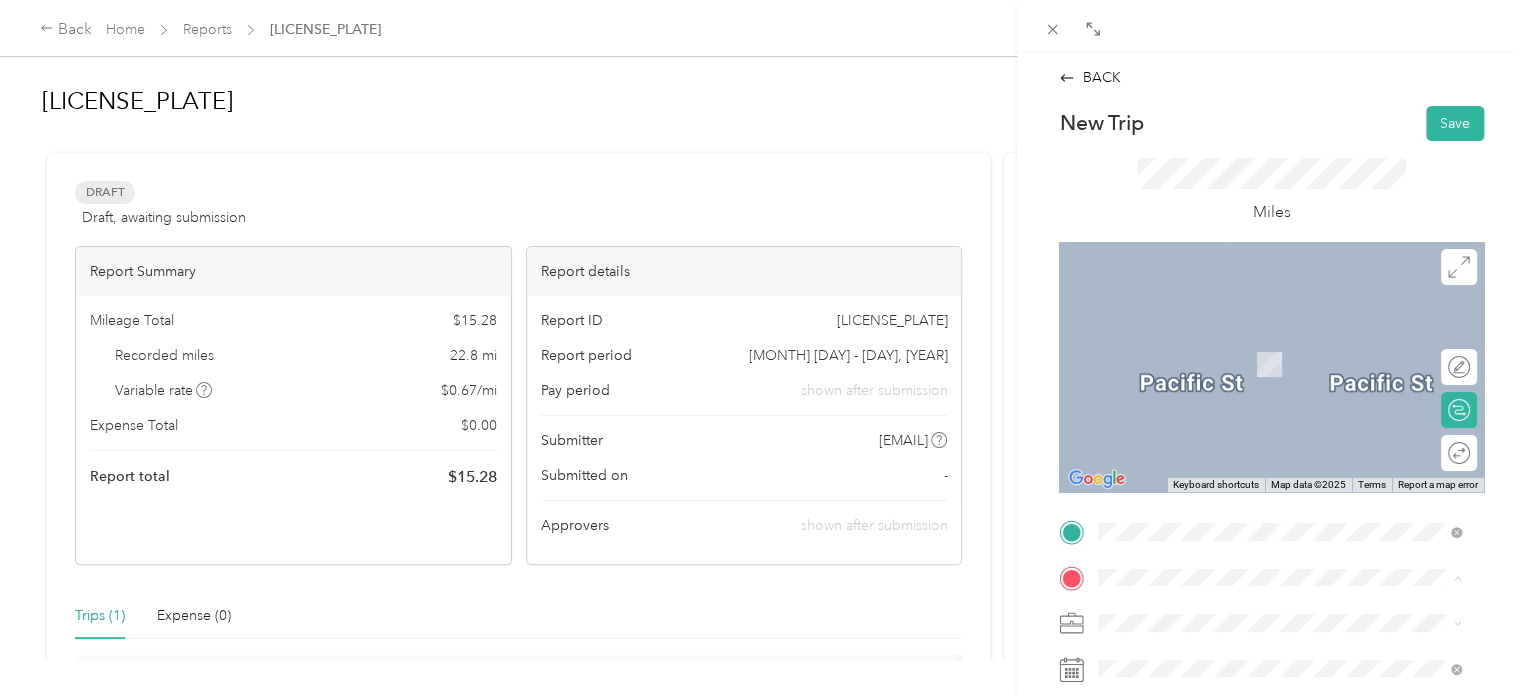 click on "BACK New Trip Save This trip cannot be edited because it is either under review, approved, or paid. Contact your Team Manager to edit it. Miles ← Move left → Move right ↑ Move up ↓ Move down + Zoom in - Zoom out Home Jump left by 75% End Jump right by 75% Page Up Jump up by 75% Page Down Jump down by 75% Keyboard shortcuts Map Data Map data ©2025 Map data ©2025 2 m  Click to toggle between metric and imperial units Terms Report a map error Edit route Calculate route Round trip TO Add photo" at bounding box center [763, 347] 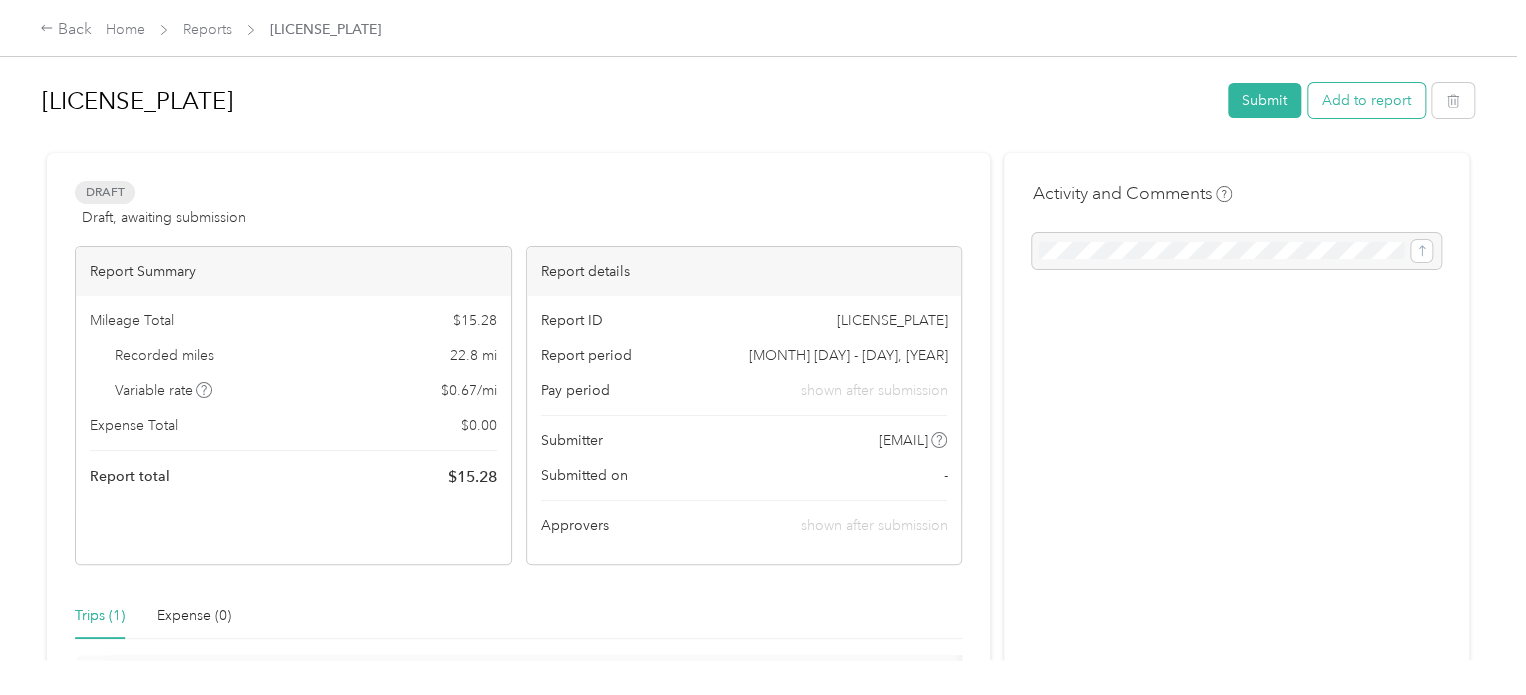click on "Add to report" at bounding box center (1366, 100) 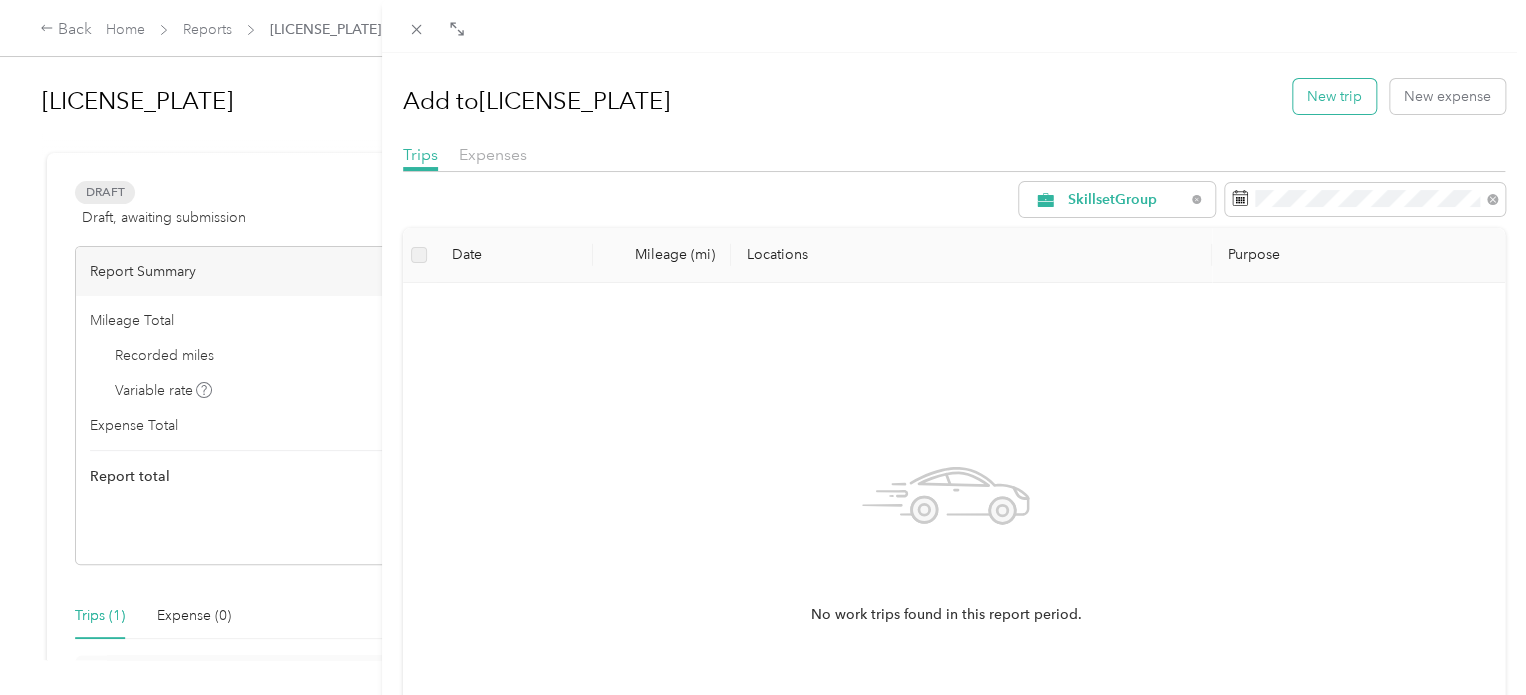 click on "New trip" at bounding box center [1334, 96] 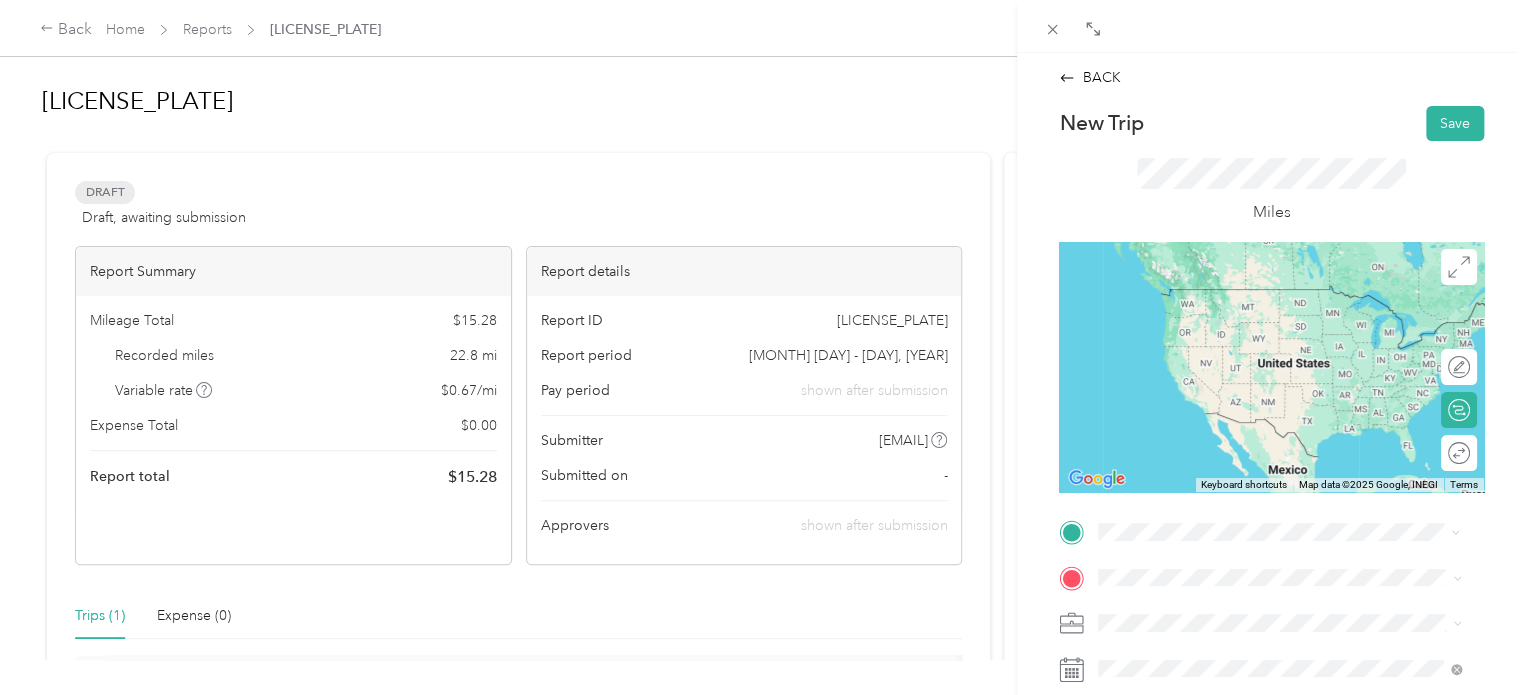 click on "[NUMBER] [STREET]
[CITY], [STATE] [POSTAL_CODE], [COUNTRY]" at bounding box center (1280, 353) 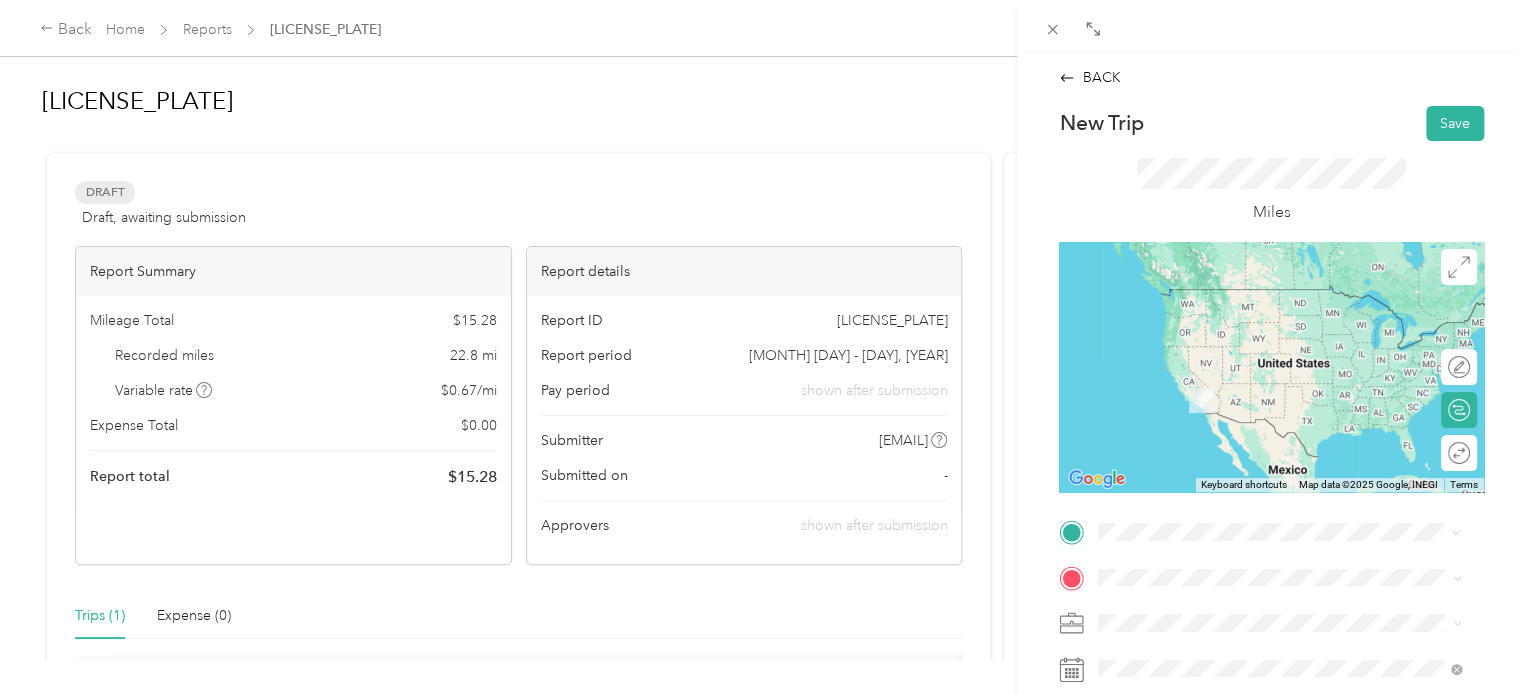 click on "[NUMBER] [STREET]
[CITY], [STATE] [POSTAL_CODE], [COUNTRY]" at bounding box center [1280, 297] 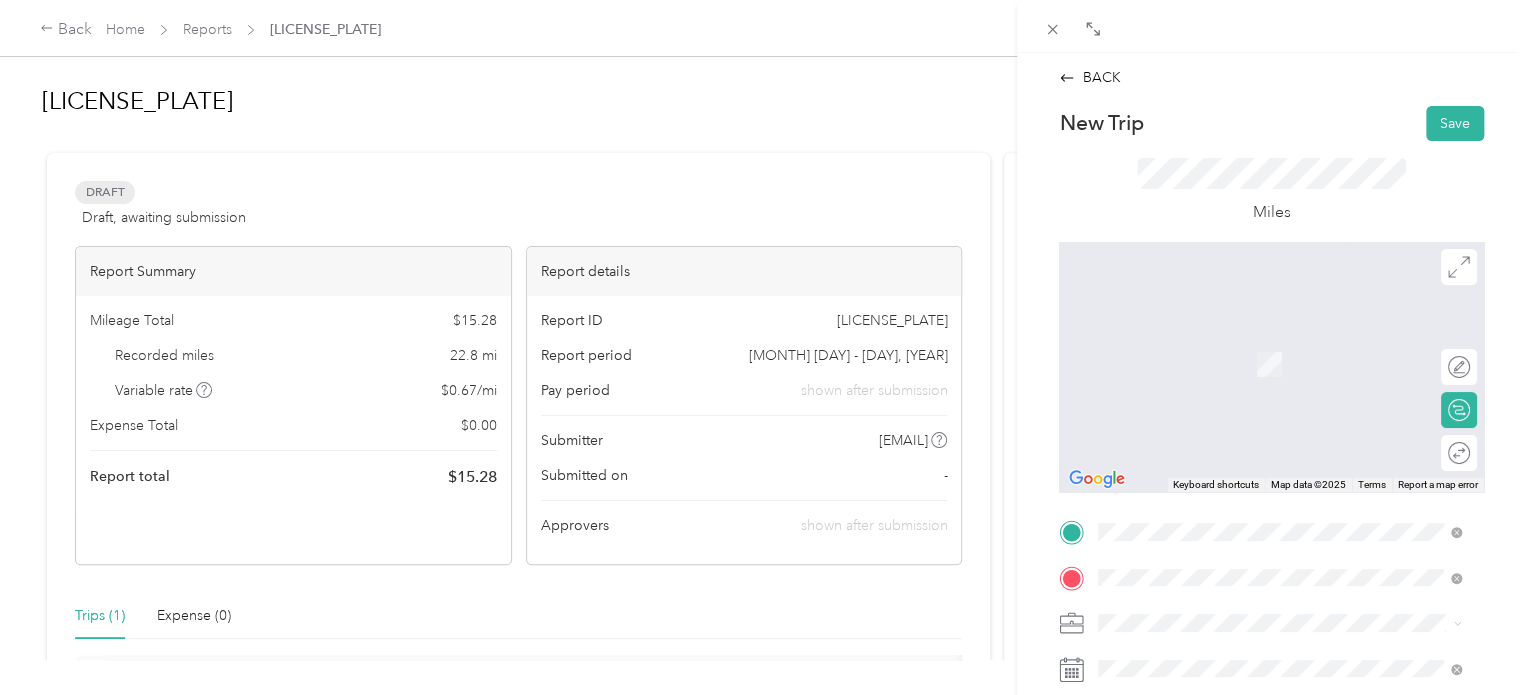 click on "[NUMBER] [STREET]
[CITY], [STATE] [POSTAL_CODE], [COUNTRY]" at bounding box center [1280, 342] 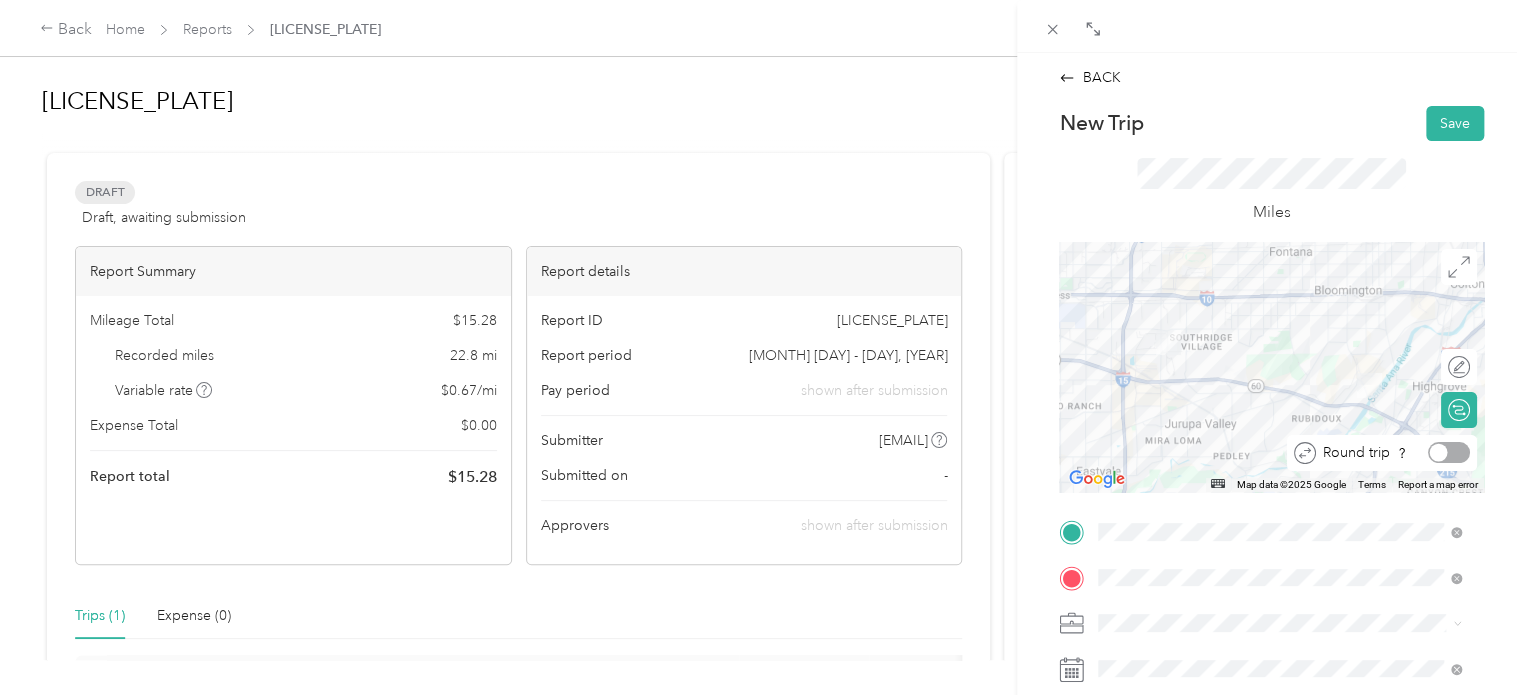 click at bounding box center [1439, 453] 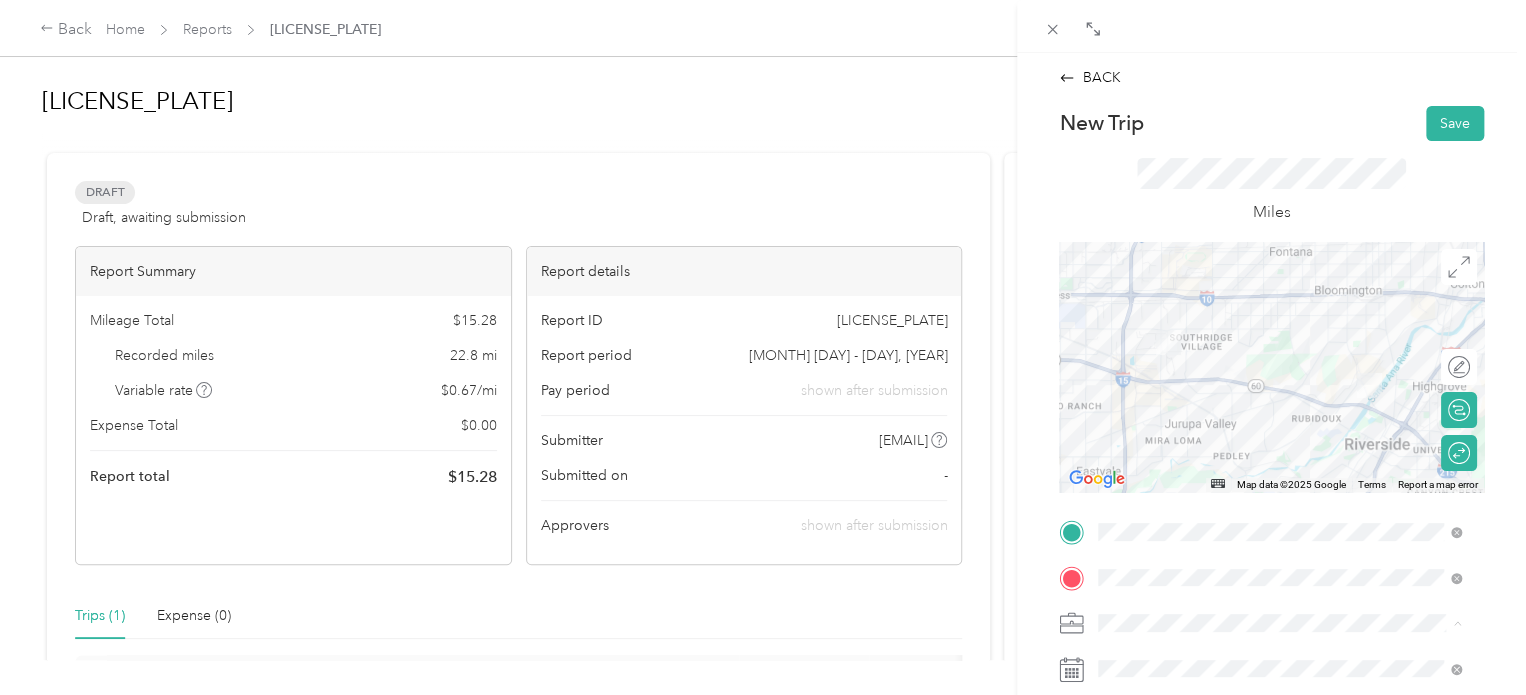 click on "Work Mileage" at bounding box center [1149, 587] 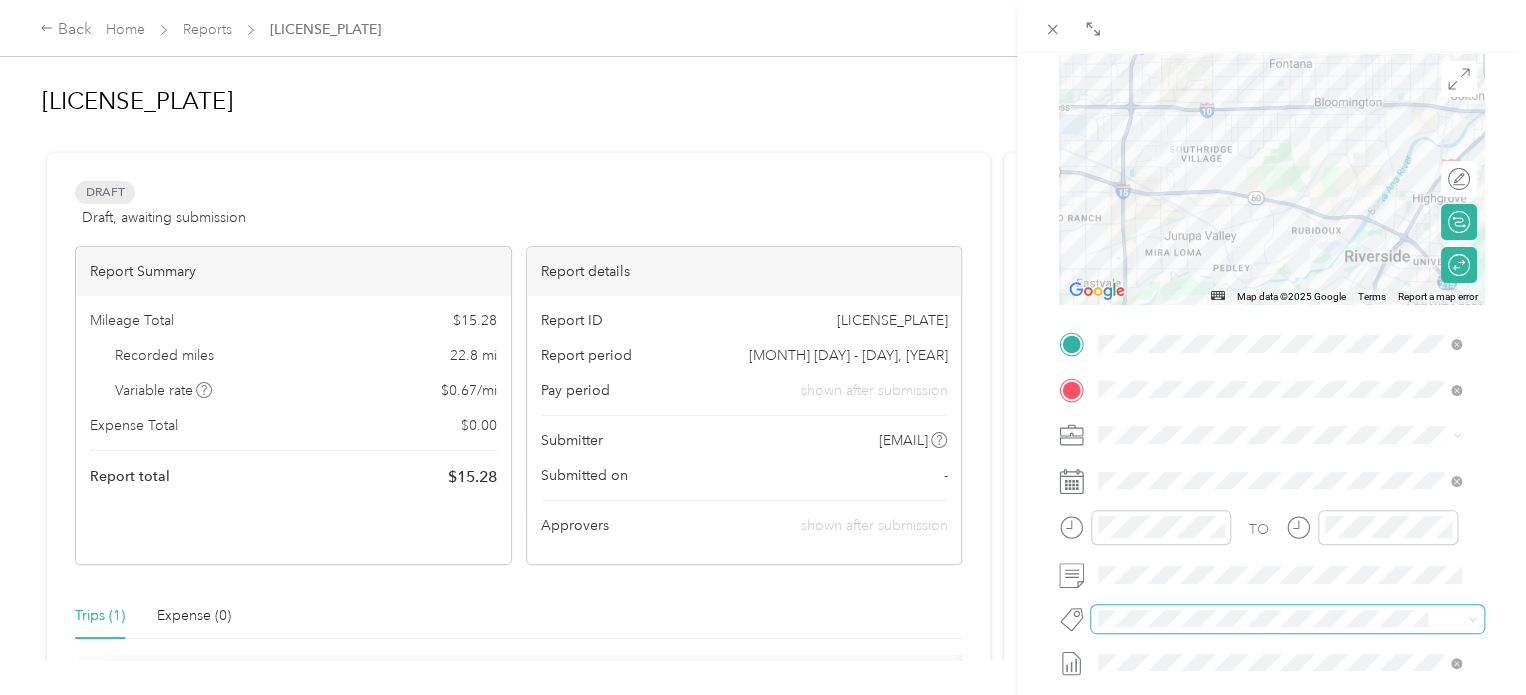 scroll, scrollTop: 200, scrollLeft: 0, axis: vertical 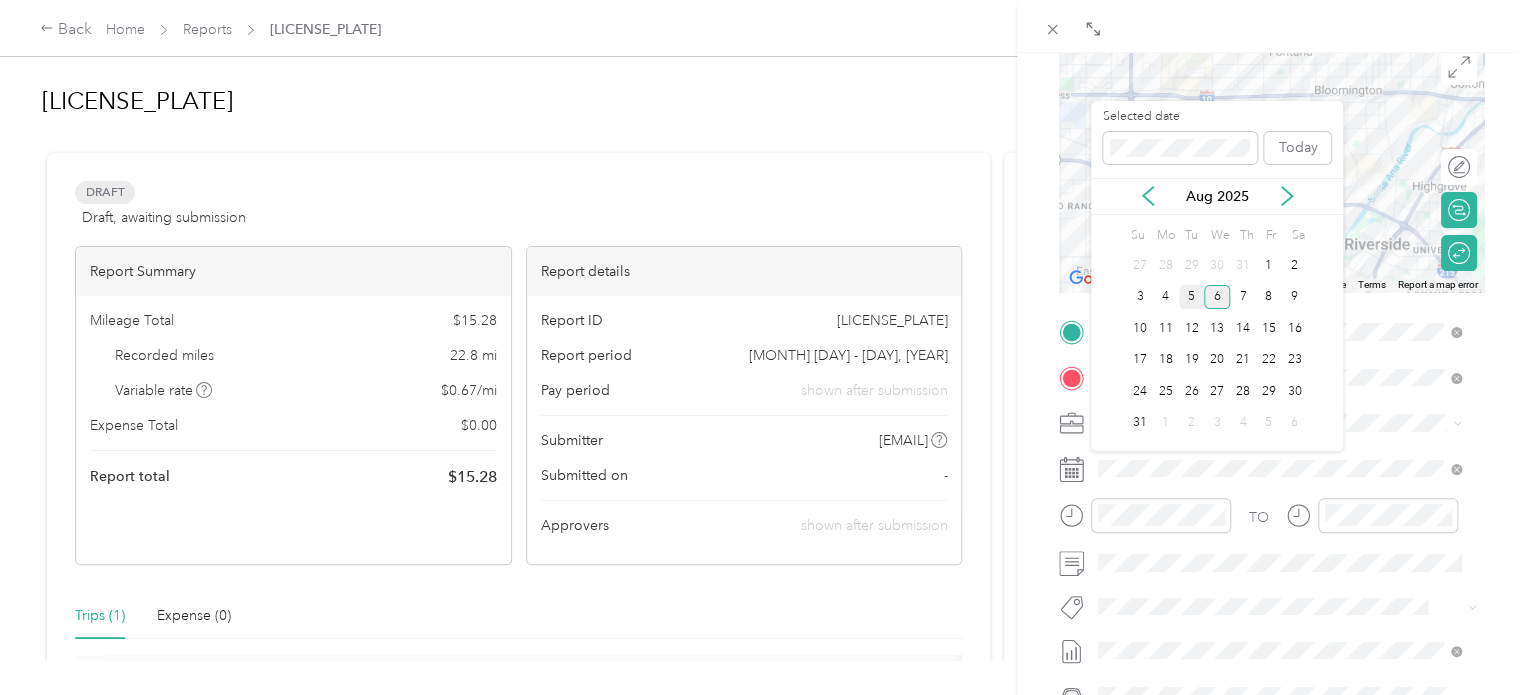 click on "5" at bounding box center [1192, 297] 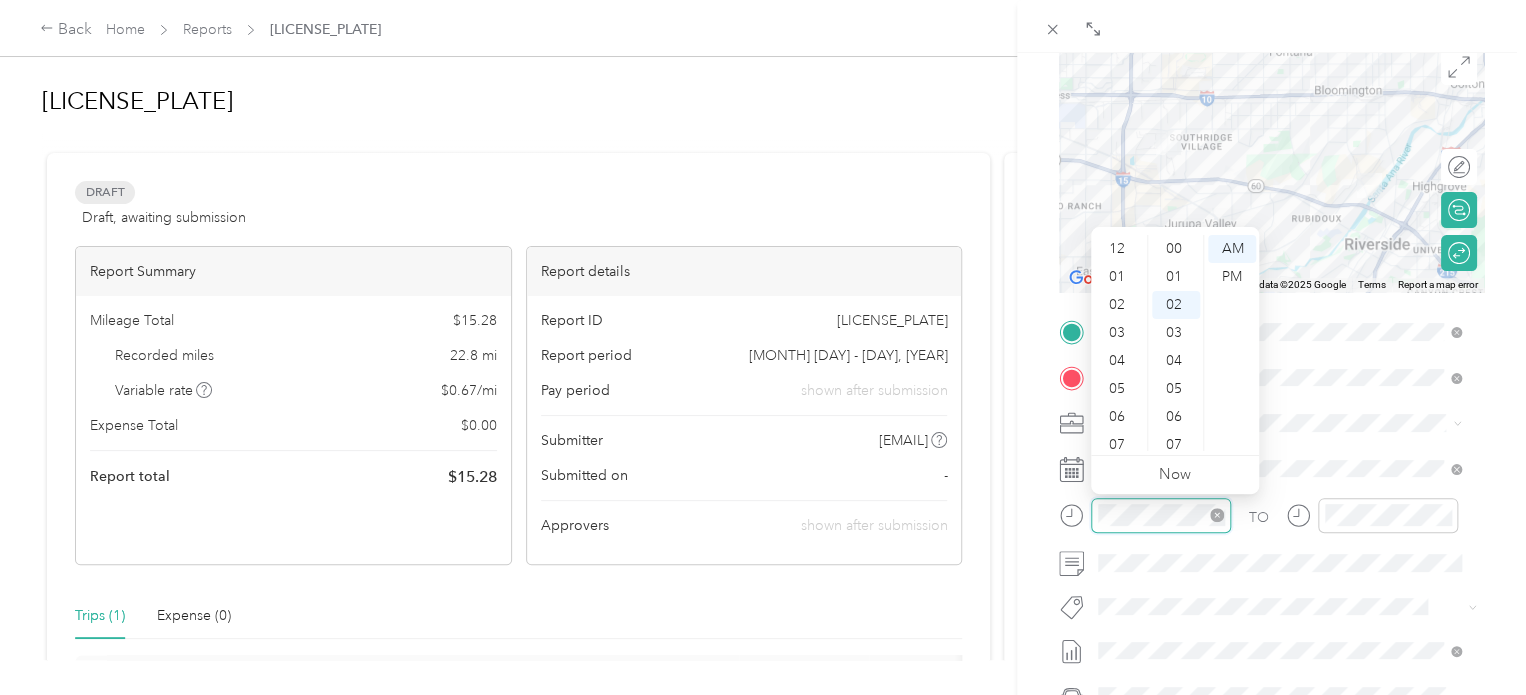 scroll, scrollTop: 56, scrollLeft: 0, axis: vertical 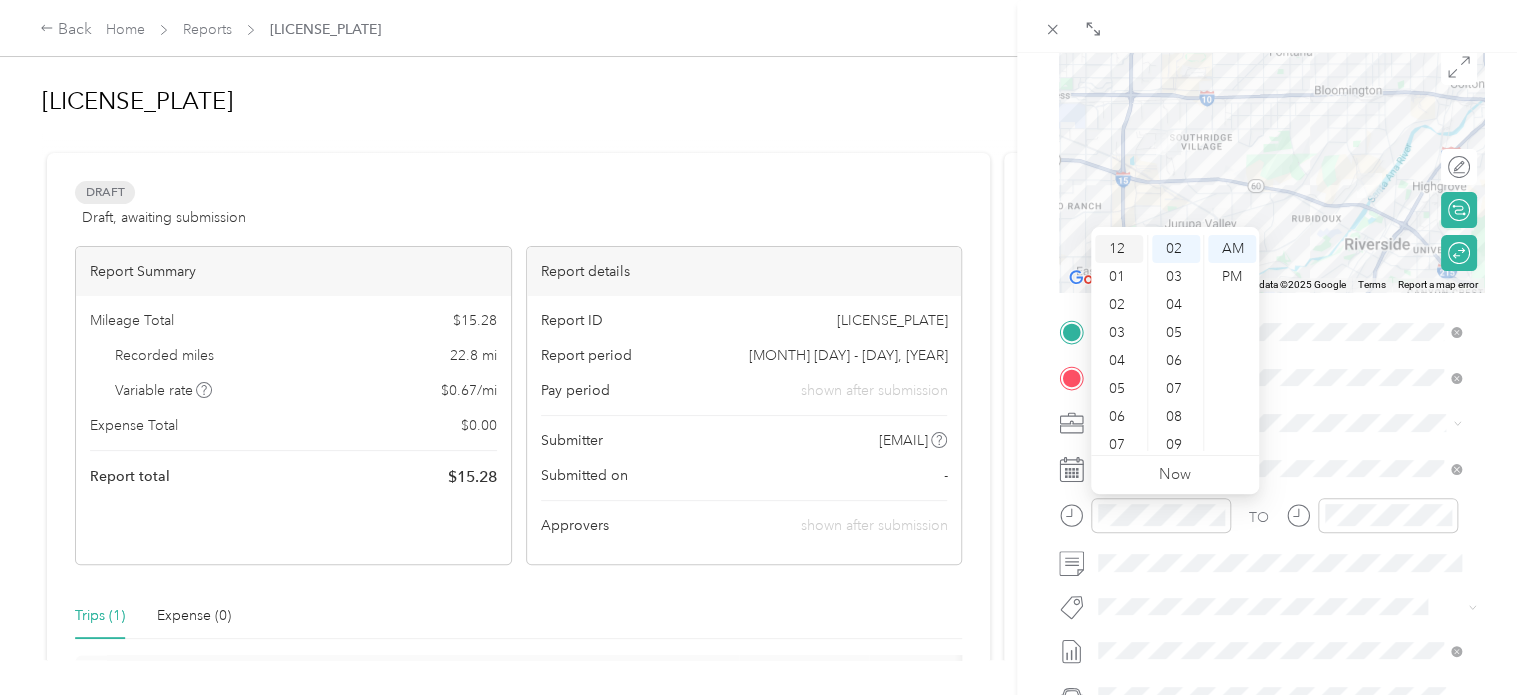 click on "12" at bounding box center [1119, 249] 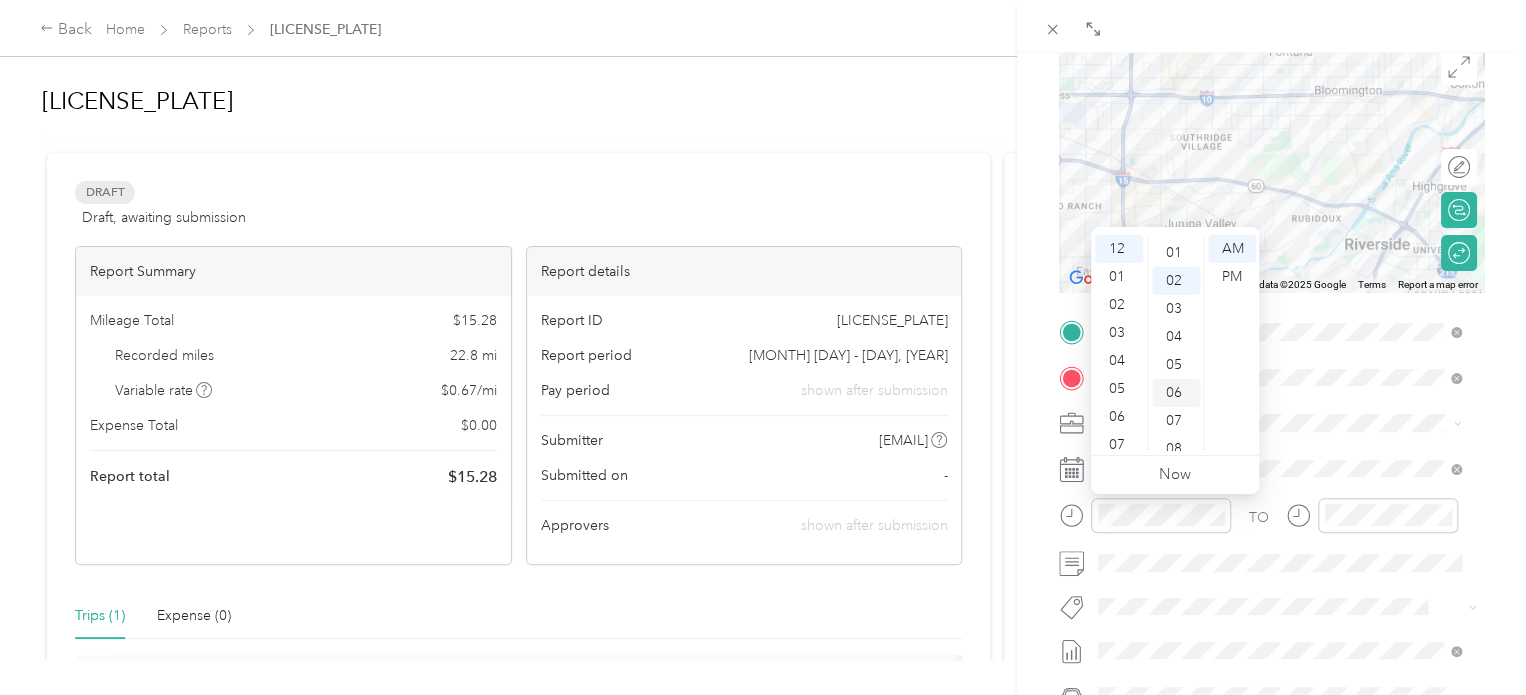 scroll, scrollTop: 0, scrollLeft: 0, axis: both 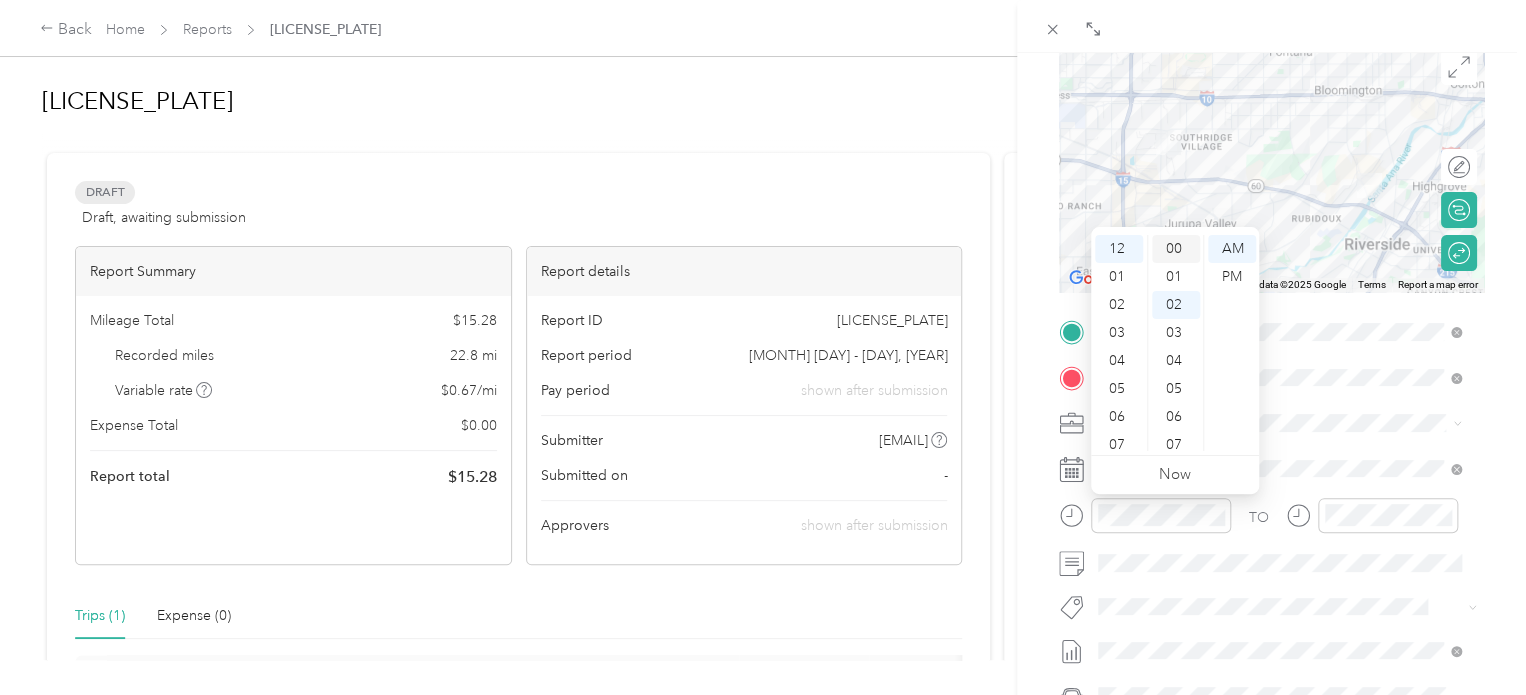 click on "00" at bounding box center [1176, 249] 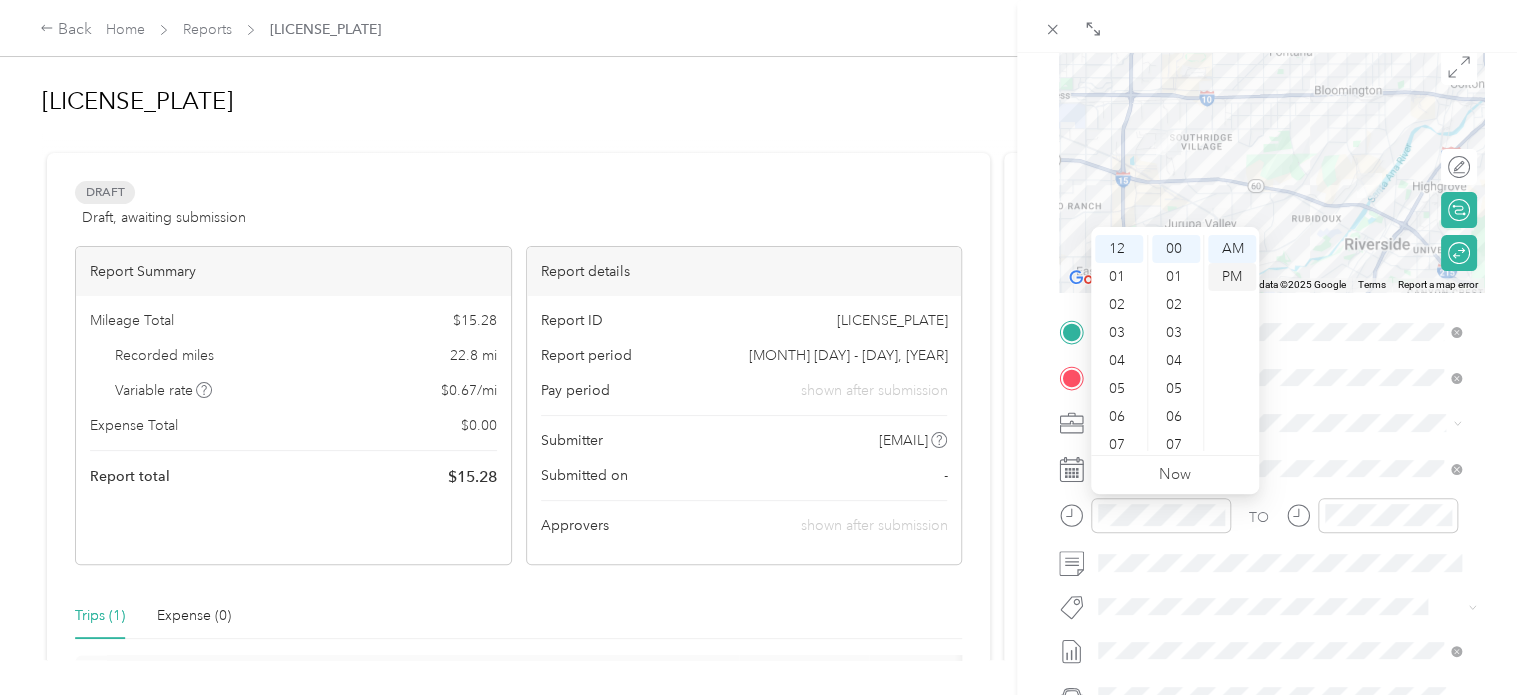 click on "PM" at bounding box center [1232, 277] 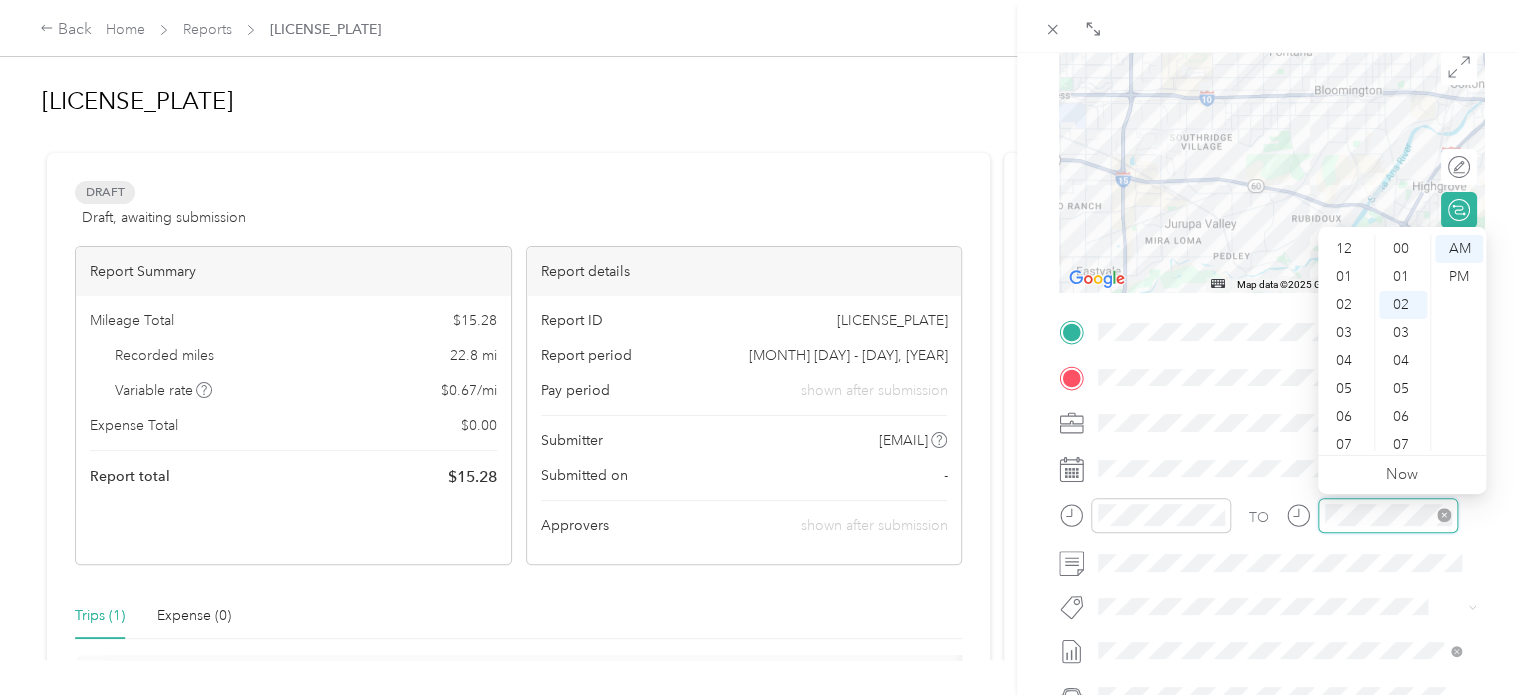 scroll, scrollTop: 120, scrollLeft: 0, axis: vertical 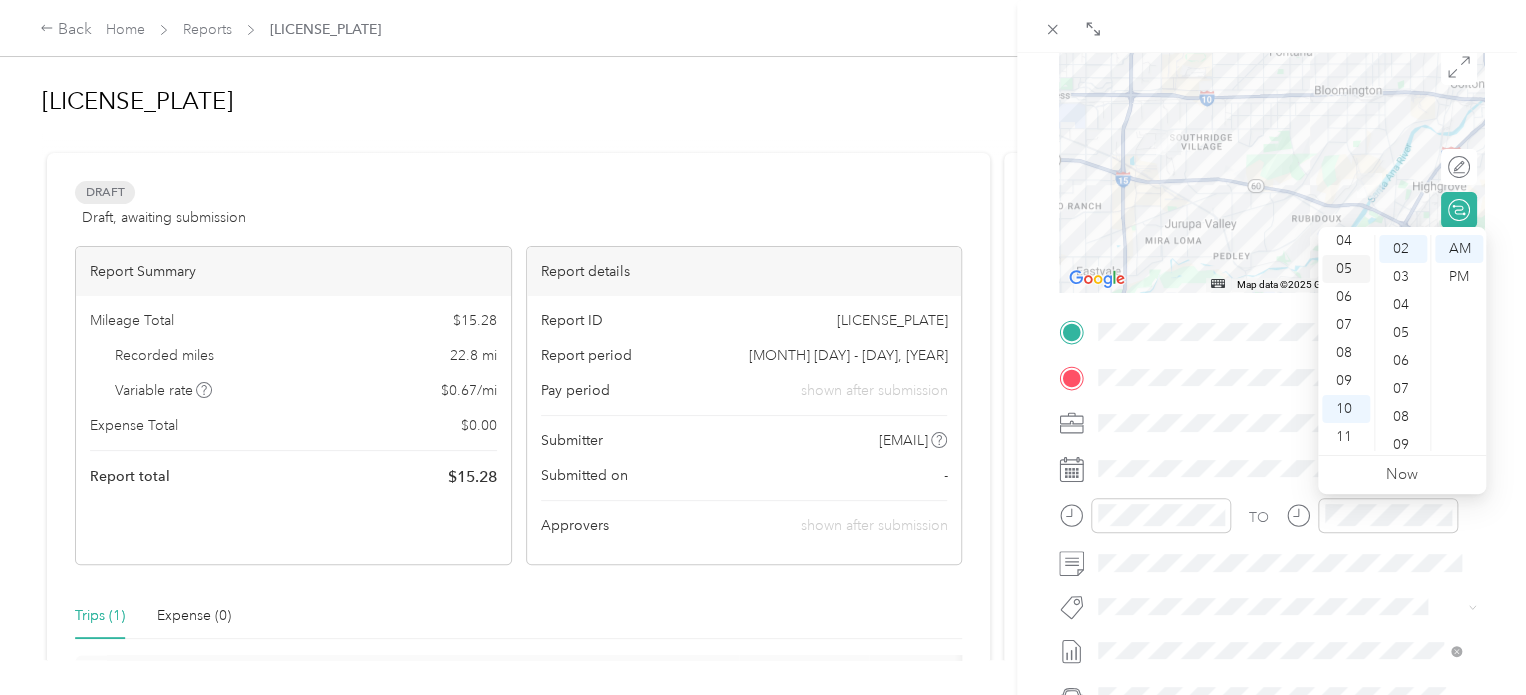 click on "05" at bounding box center [1346, 269] 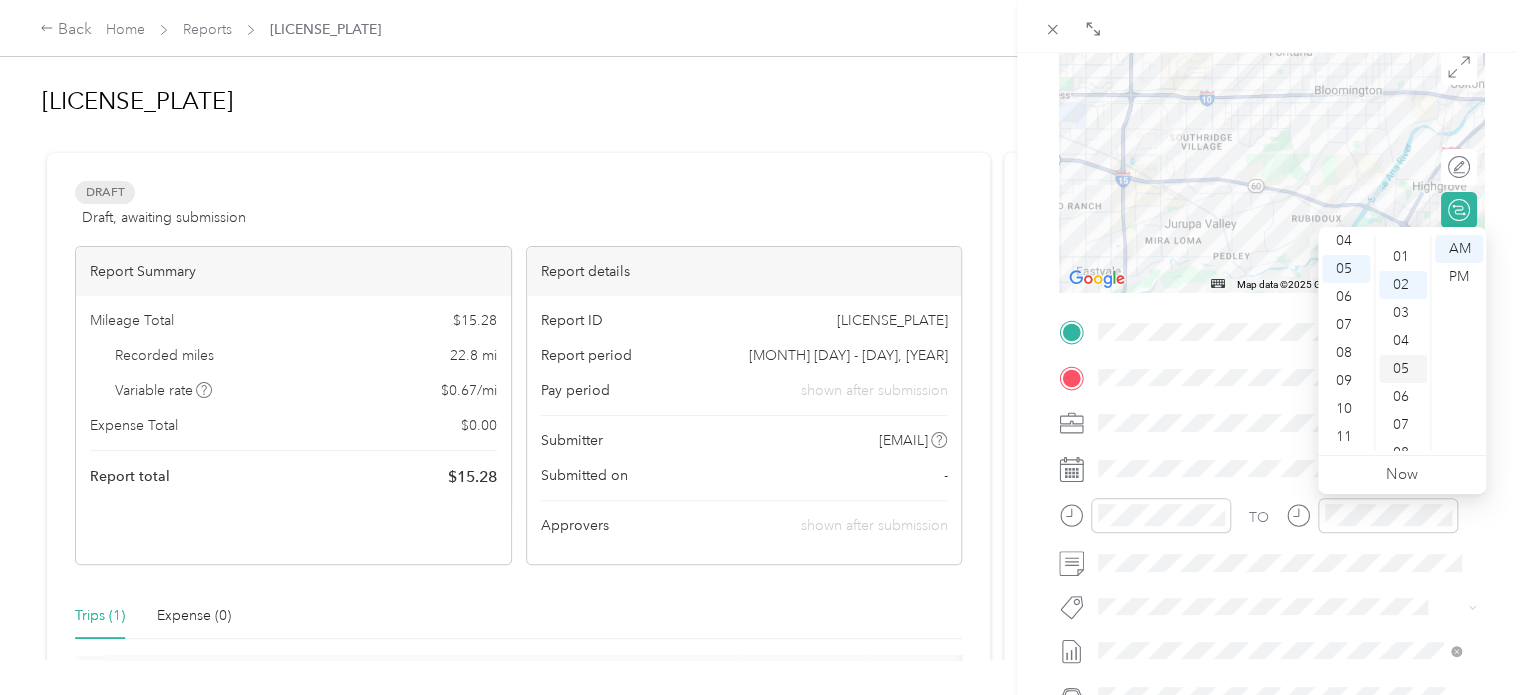 scroll, scrollTop: 0, scrollLeft: 0, axis: both 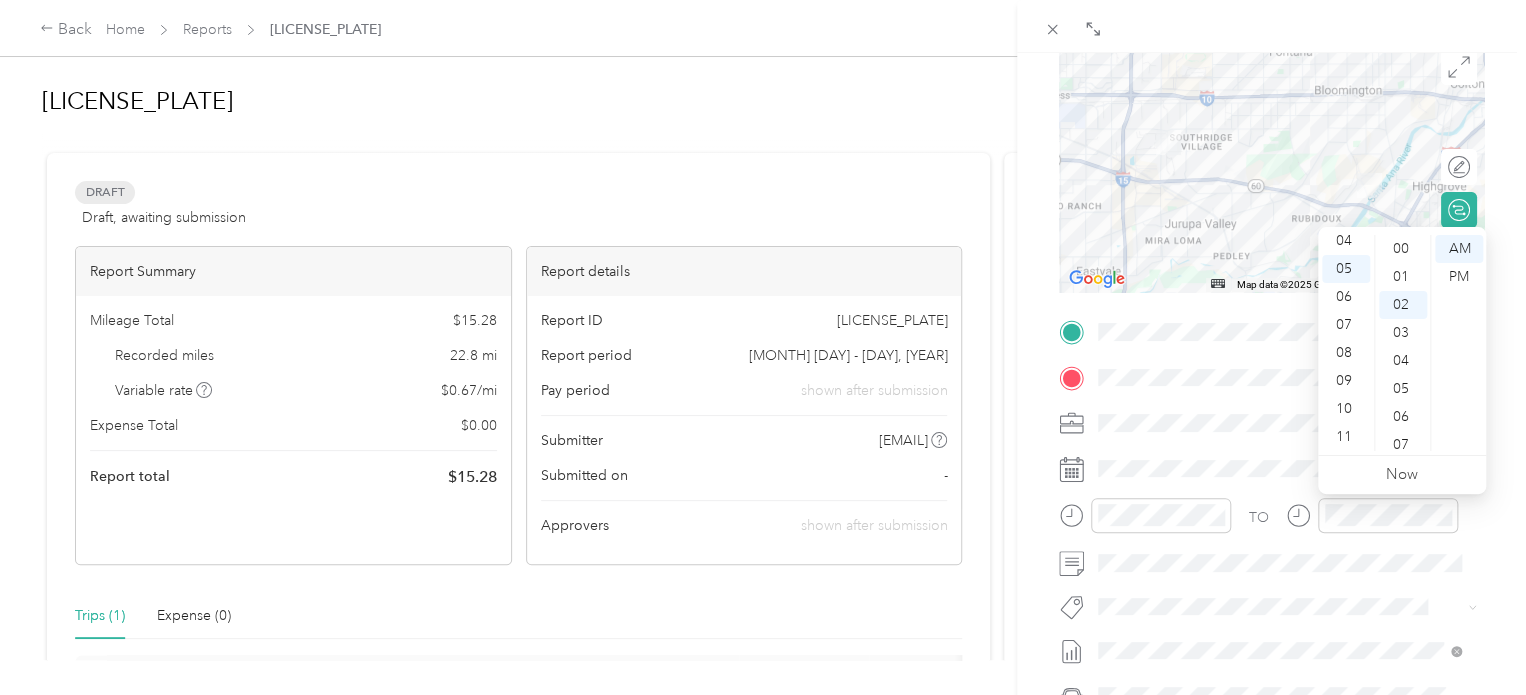drag, startPoint x: 1393, startPoint y: 245, endPoint x: 1424, endPoint y: 263, distance: 35.846897 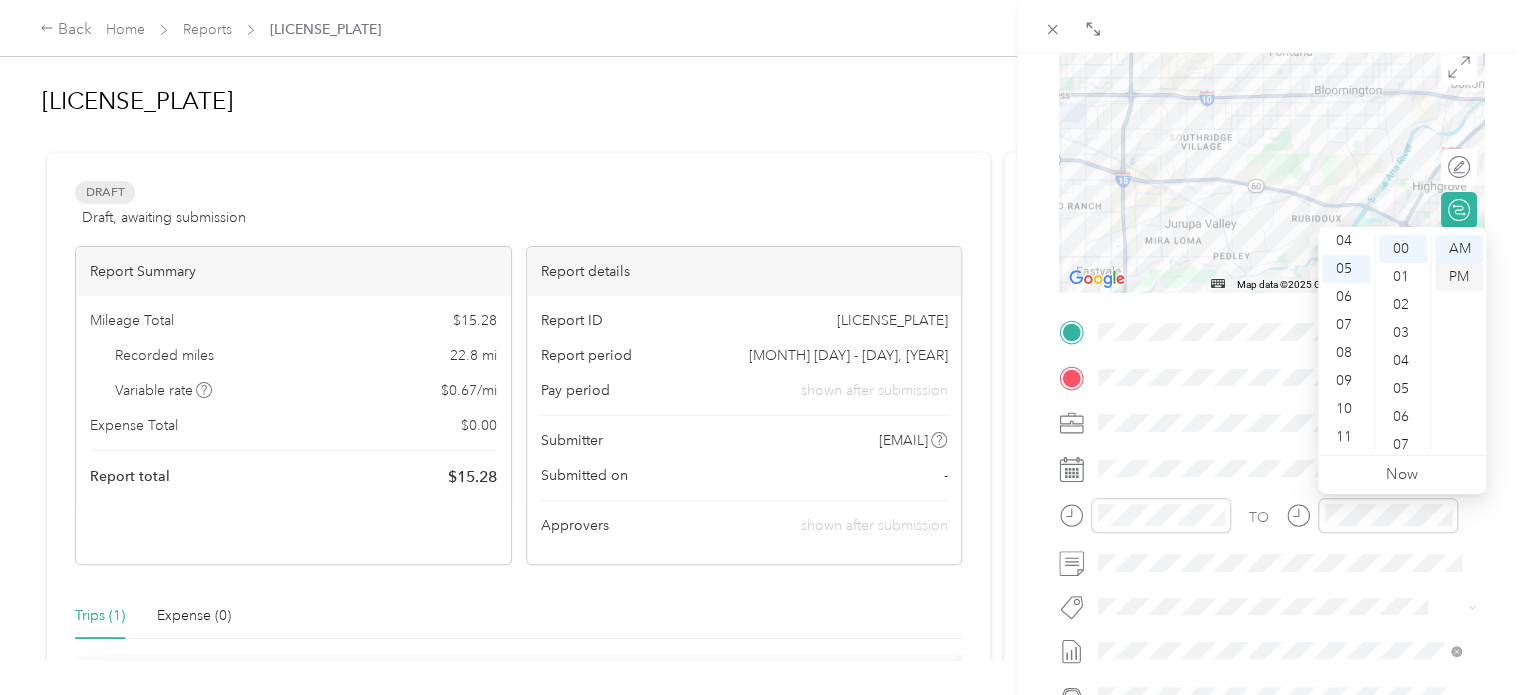 click on "PM" at bounding box center (1459, 277) 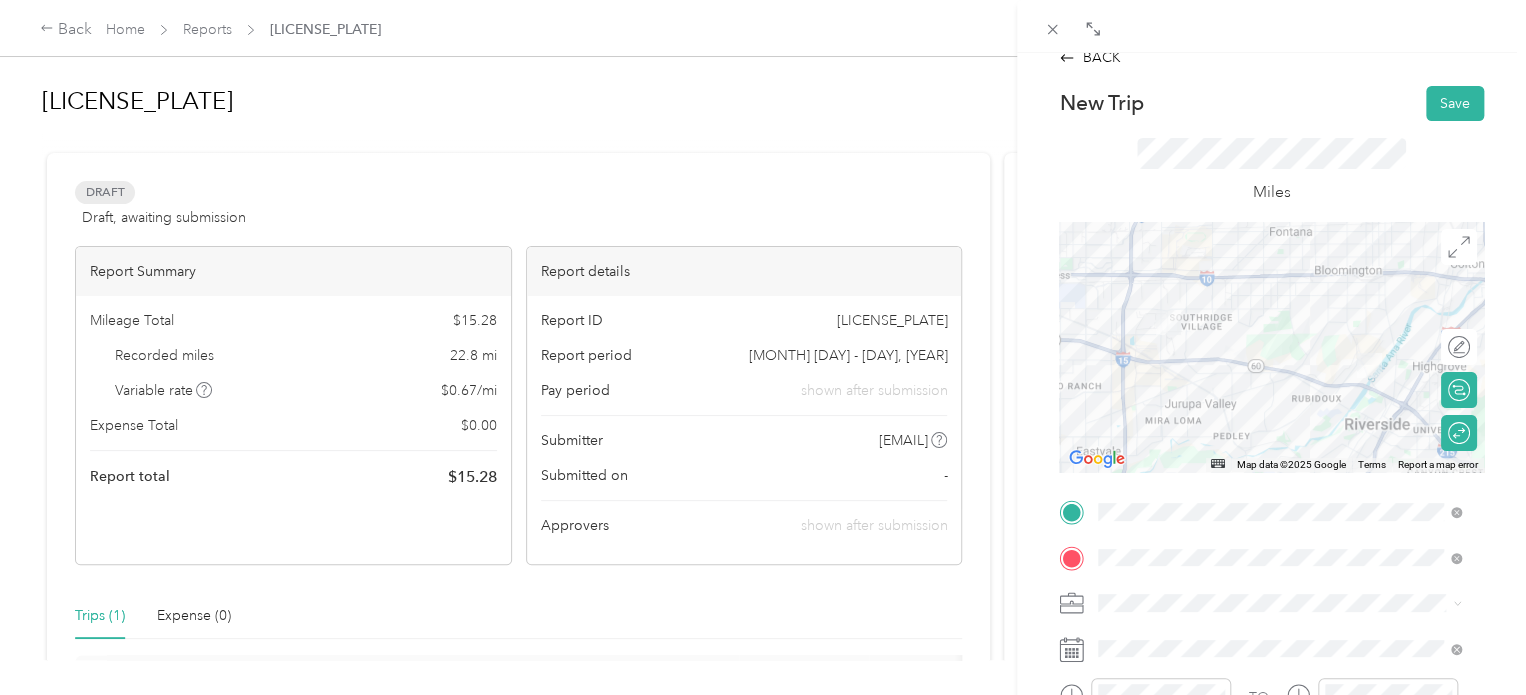 scroll, scrollTop: 0, scrollLeft: 0, axis: both 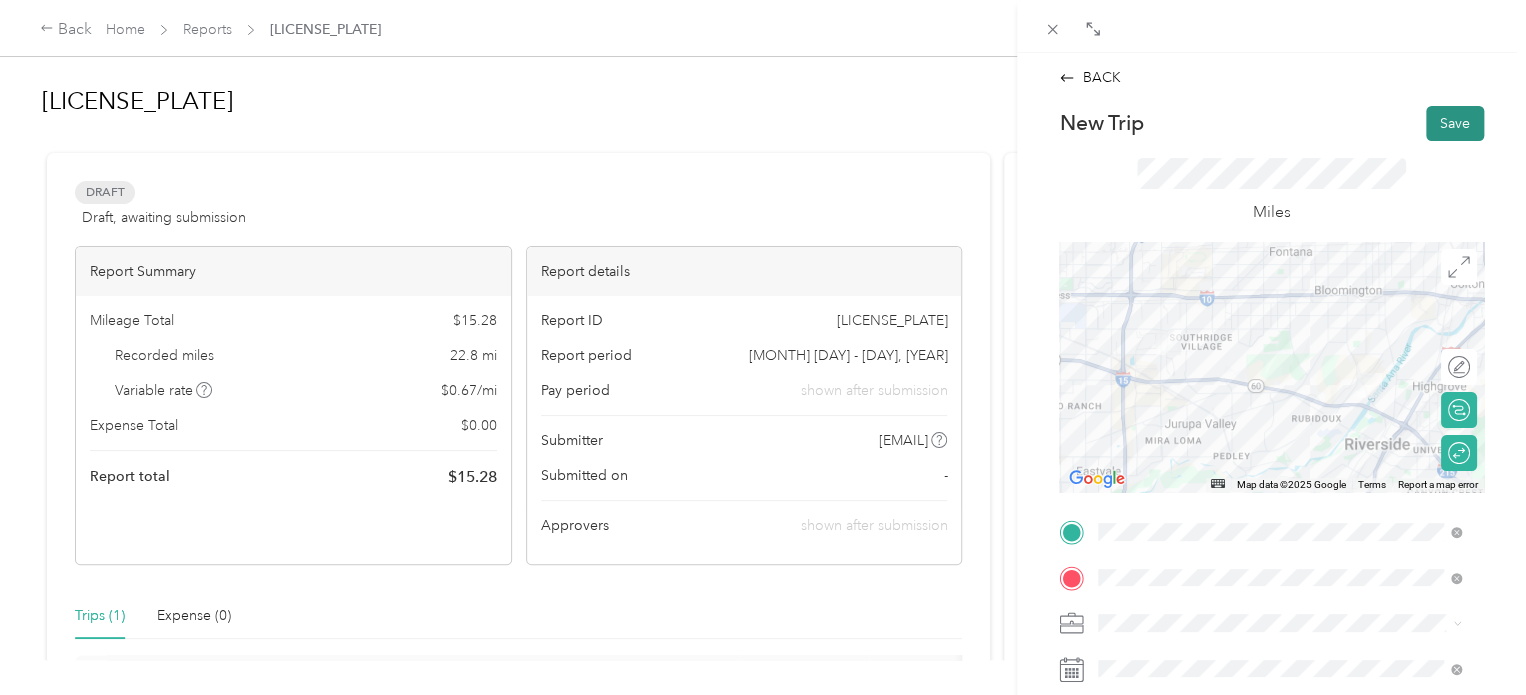 click on "Save" at bounding box center [1455, 123] 